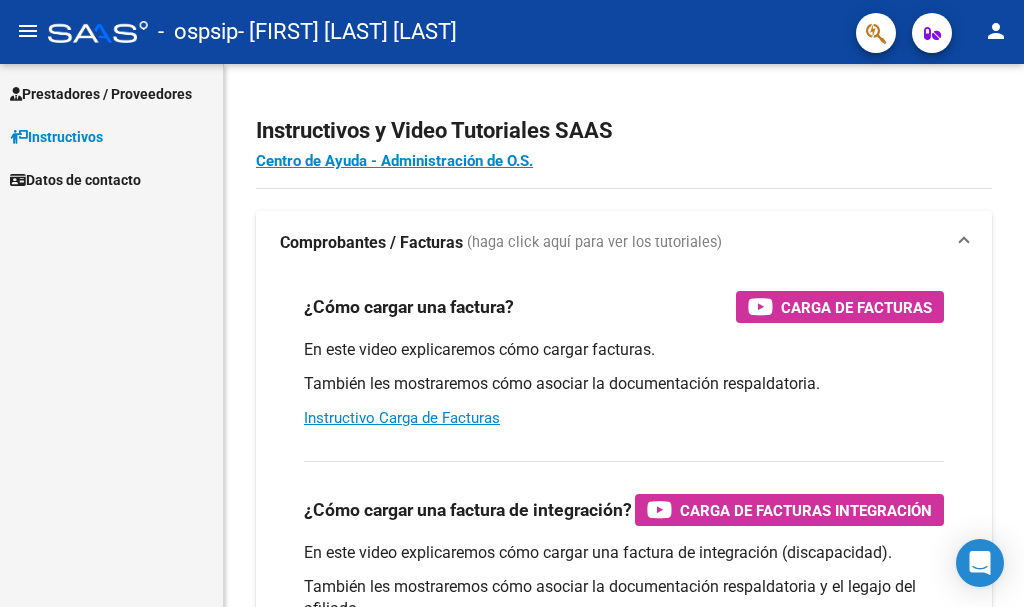 scroll, scrollTop: 0, scrollLeft: 0, axis: both 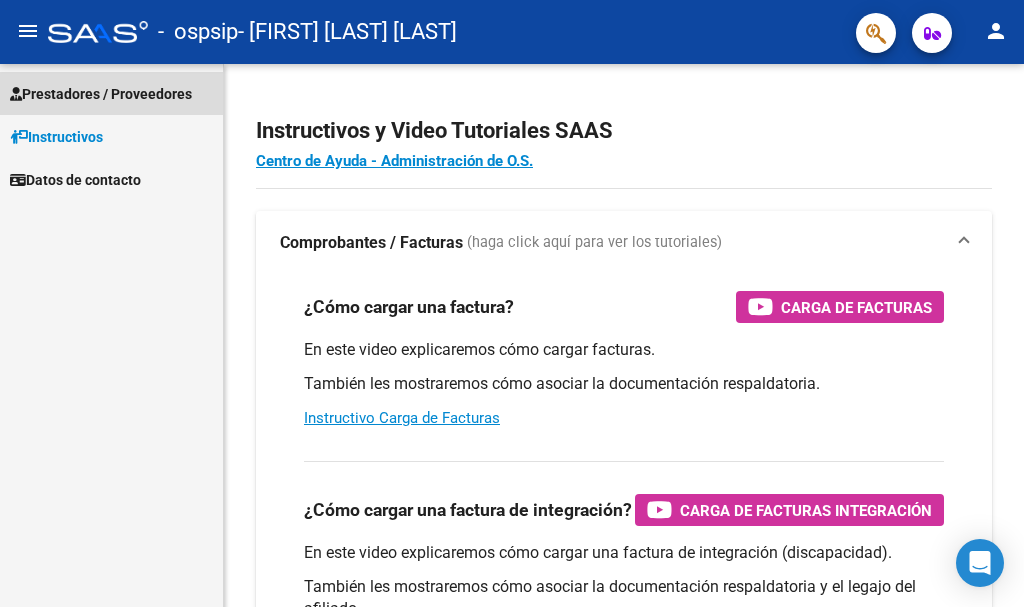 click on "Prestadores / Proveedores" at bounding box center [101, 94] 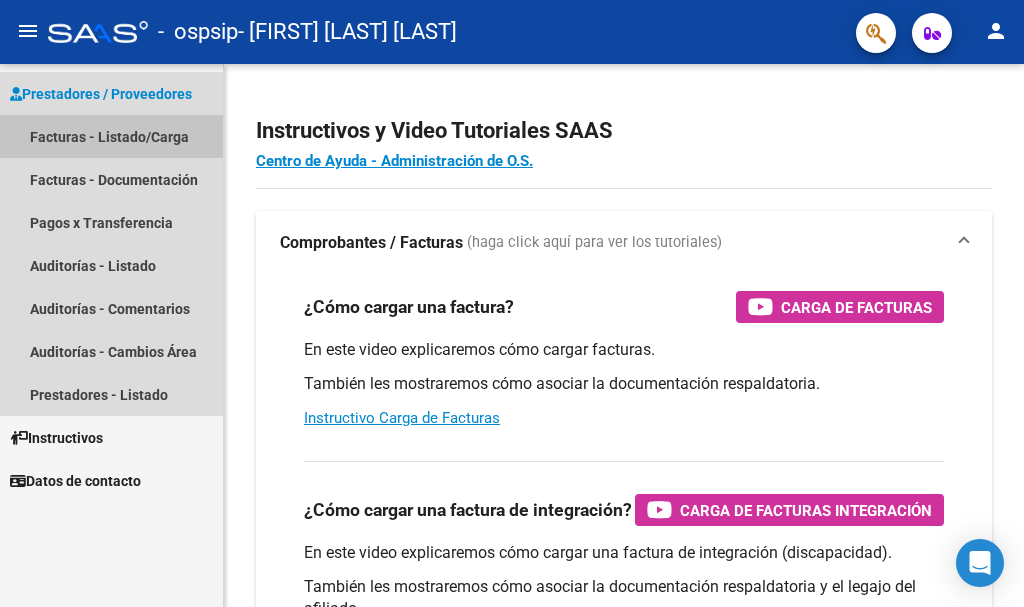 click on "Facturas - Listado/Carga" at bounding box center [111, 136] 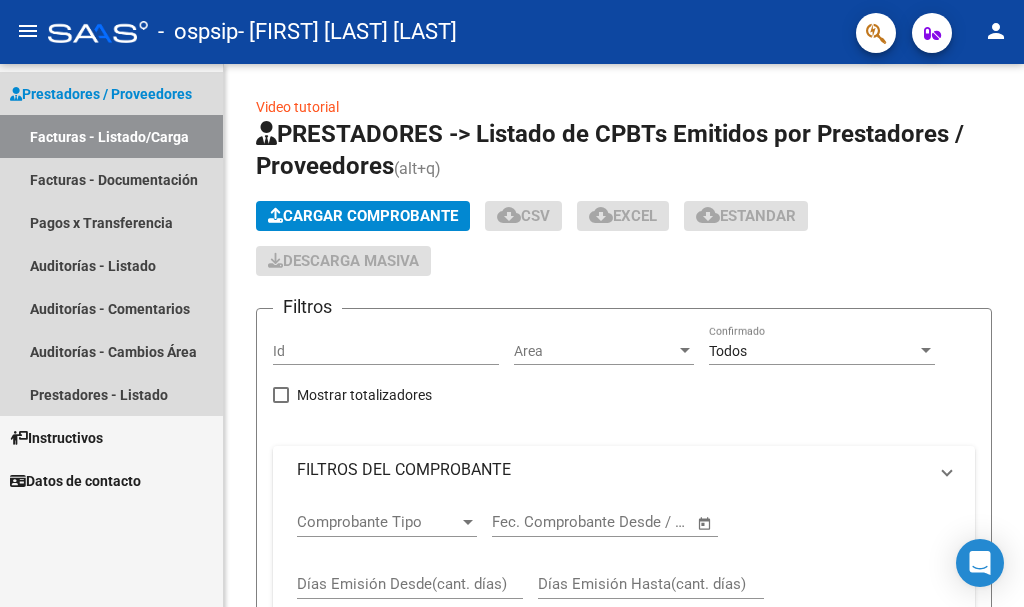 click on "Facturas - Listado/Carga" at bounding box center [111, 136] 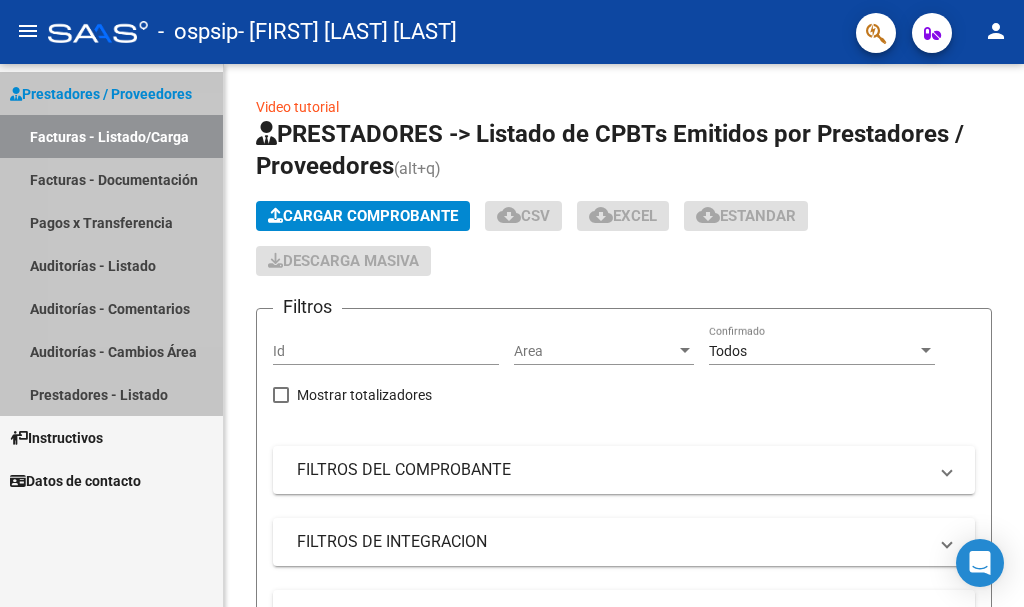 click on "Facturas - Listado/Carga" at bounding box center [111, 136] 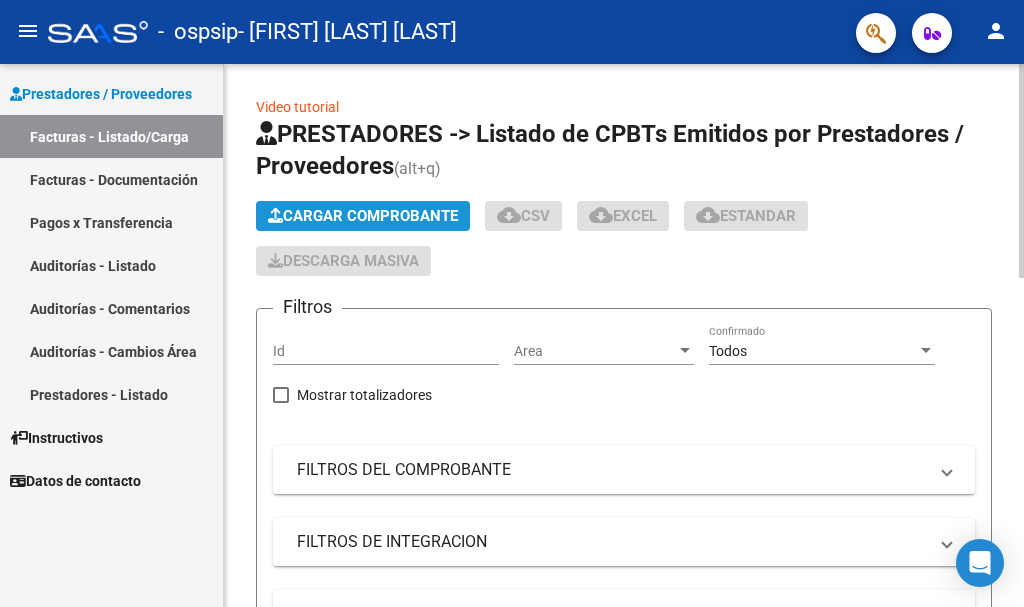click on "Cargar Comprobante" 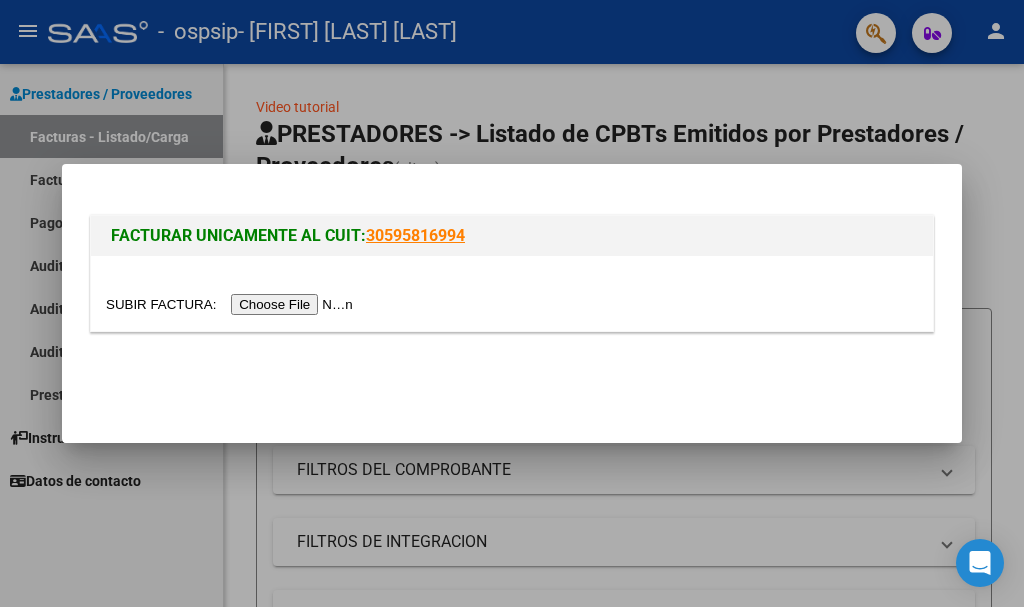 click at bounding box center (232, 304) 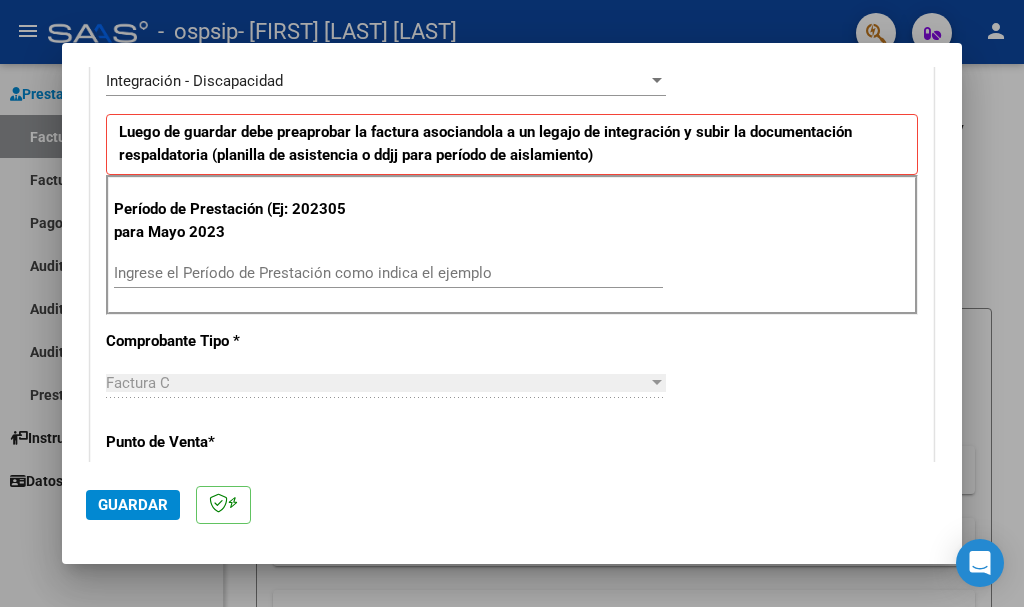 scroll, scrollTop: 600, scrollLeft: 0, axis: vertical 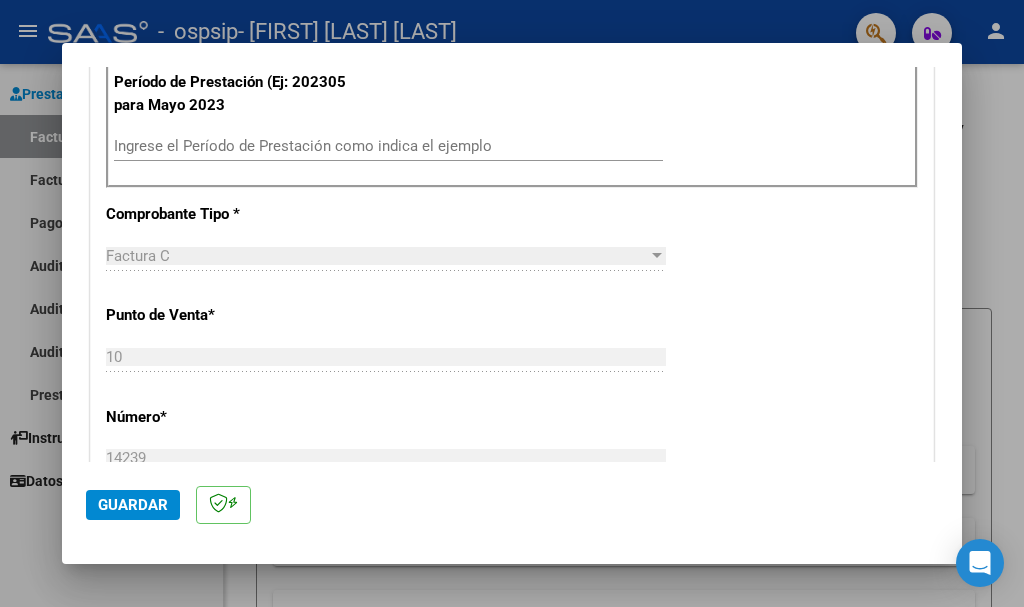 click on "Ingrese el Período de Prestación como indica el ejemplo" at bounding box center (388, 146) 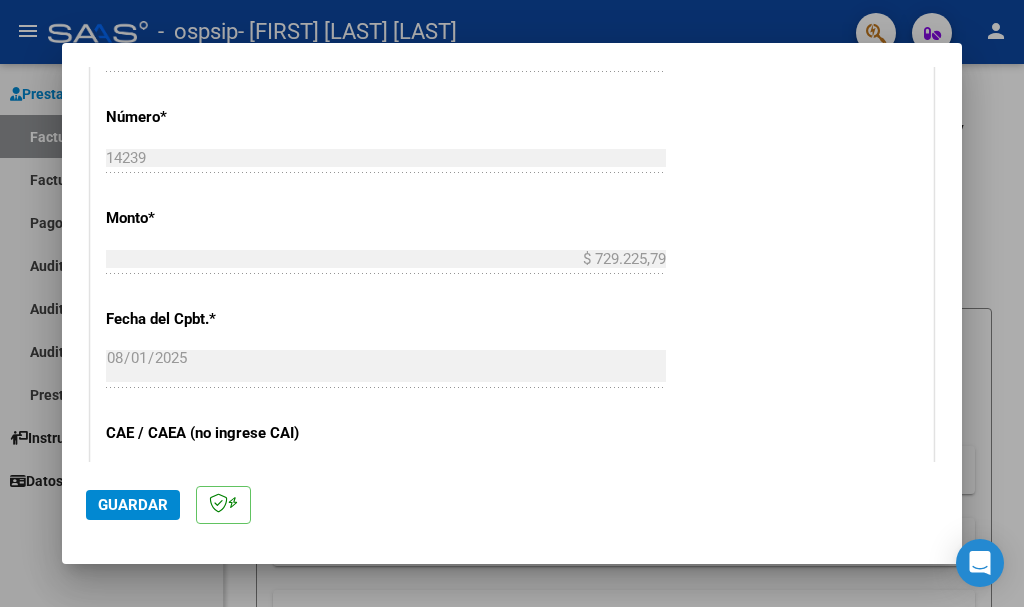 scroll, scrollTop: 1200, scrollLeft: 0, axis: vertical 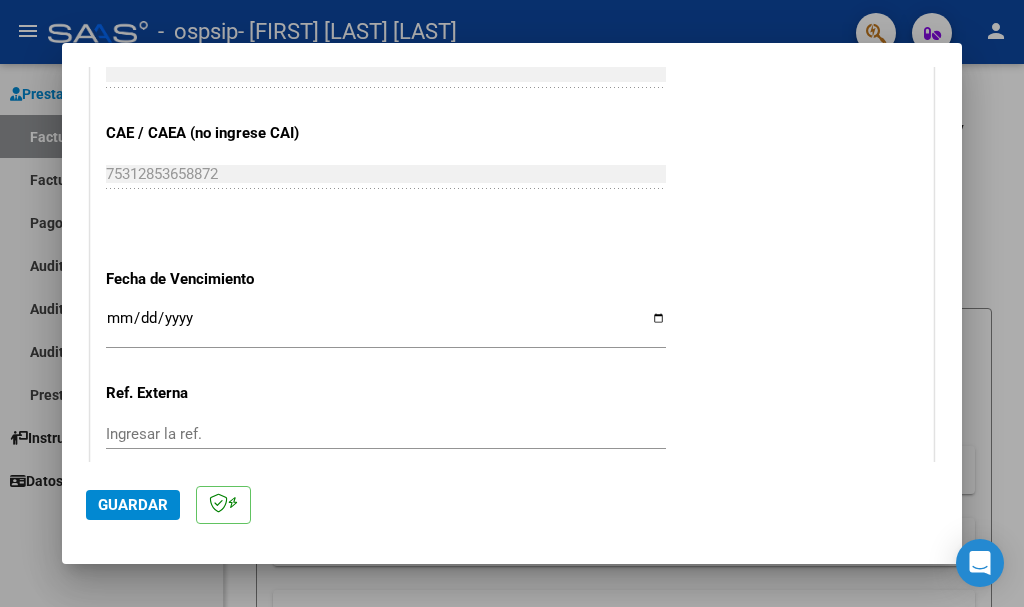 type on "202507" 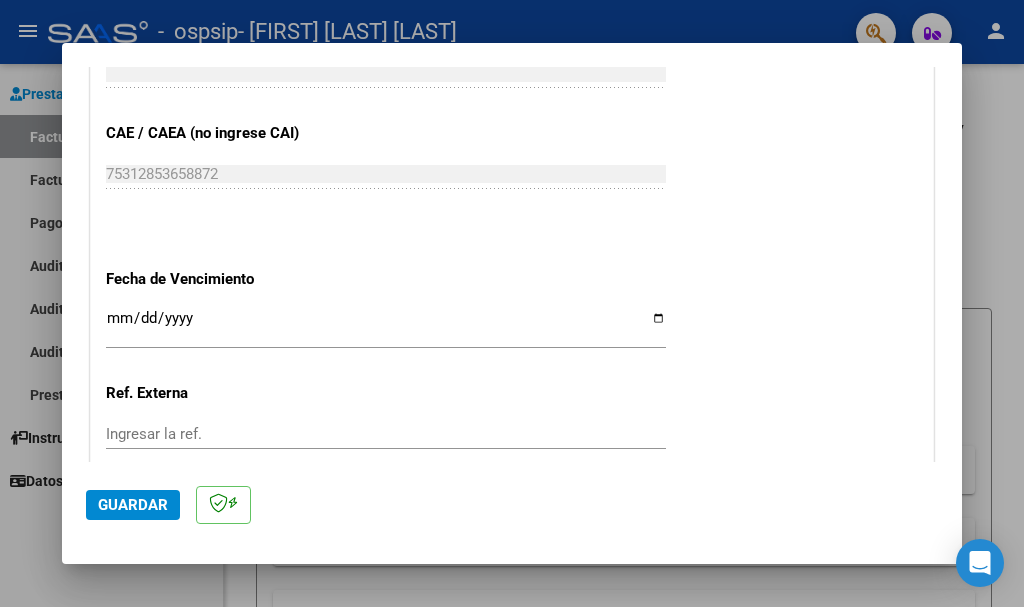 click on "Ingresar la fecha" at bounding box center [386, 326] 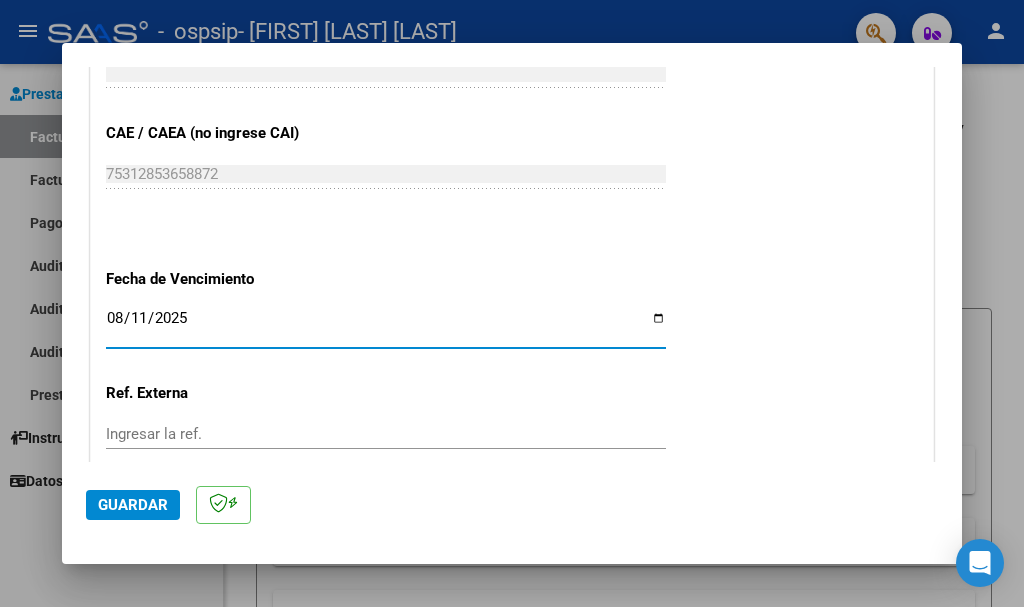 type on "2025-08-11" 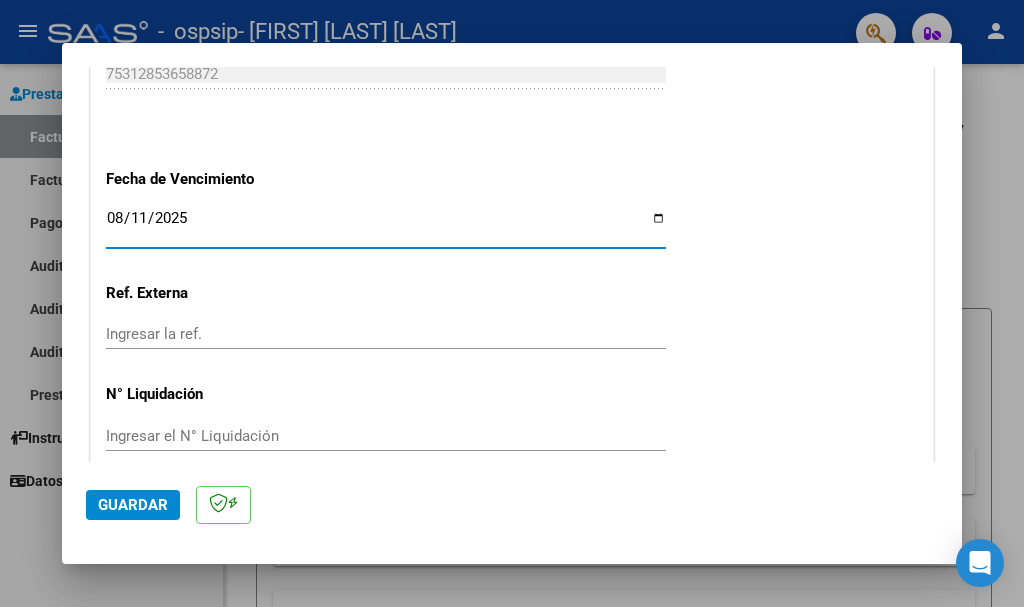 scroll, scrollTop: 1388, scrollLeft: 0, axis: vertical 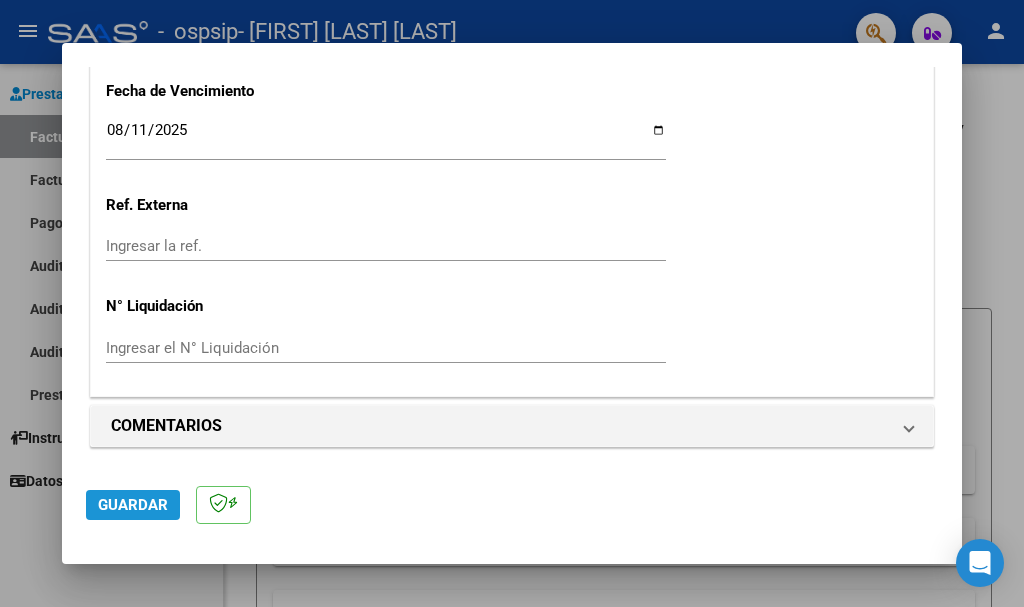 click on "Guardar" 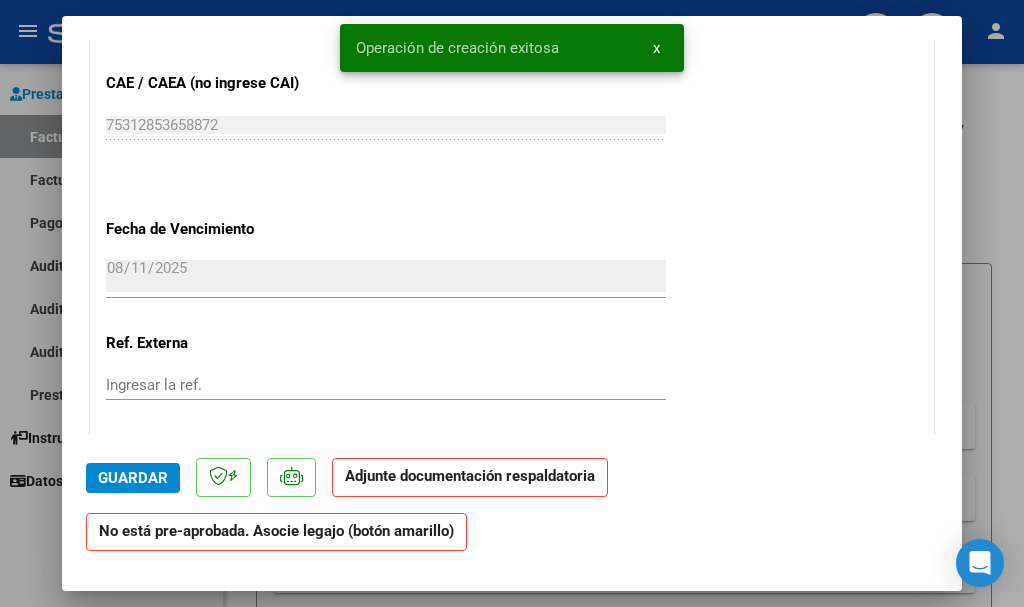 scroll, scrollTop: 1500, scrollLeft: 0, axis: vertical 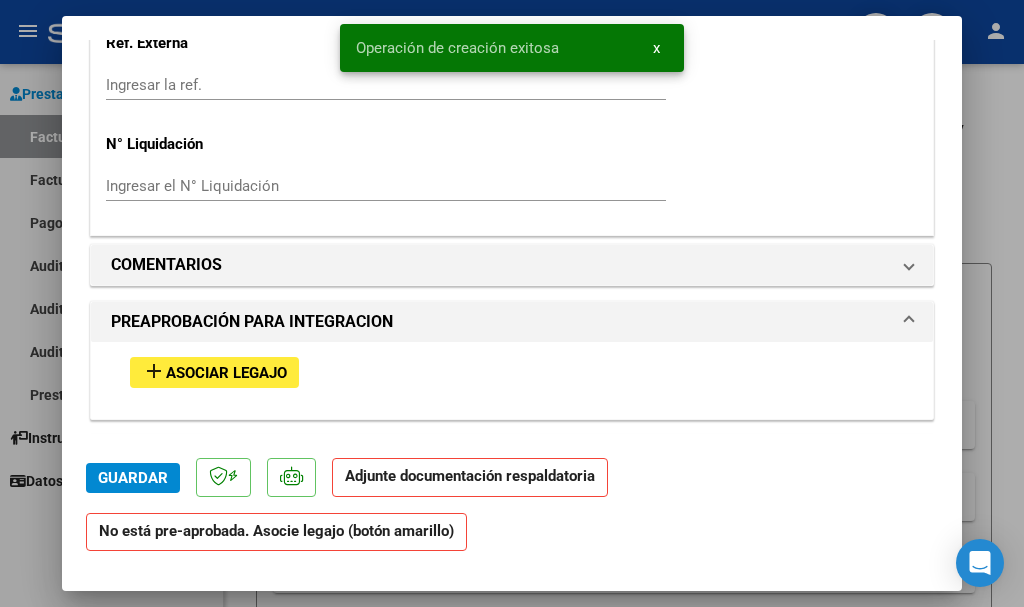 click on "Asociar Legajo" at bounding box center (226, 373) 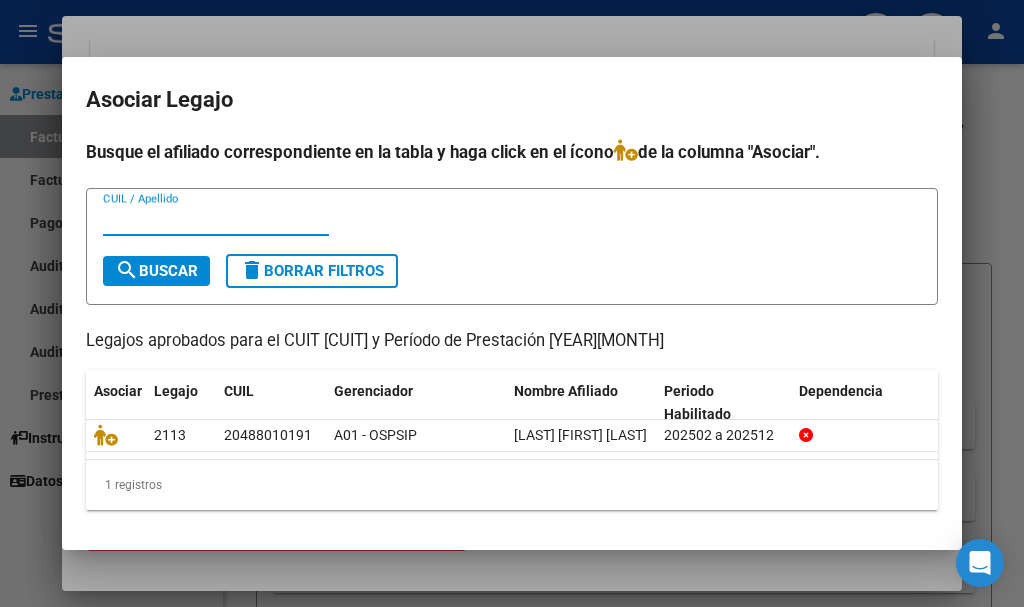 scroll, scrollTop: 1537, scrollLeft: 0, axis: vertical 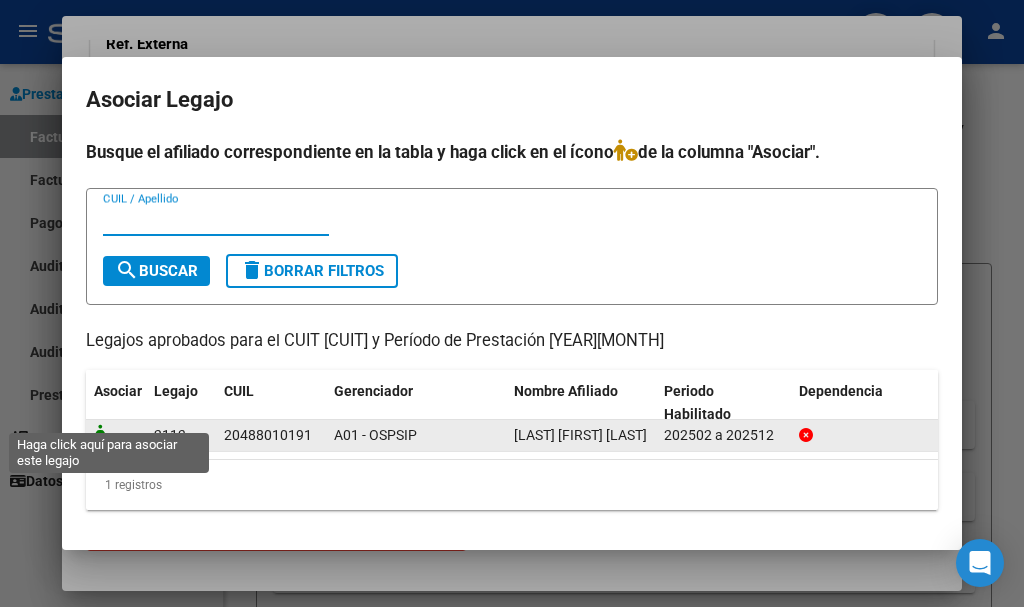 click 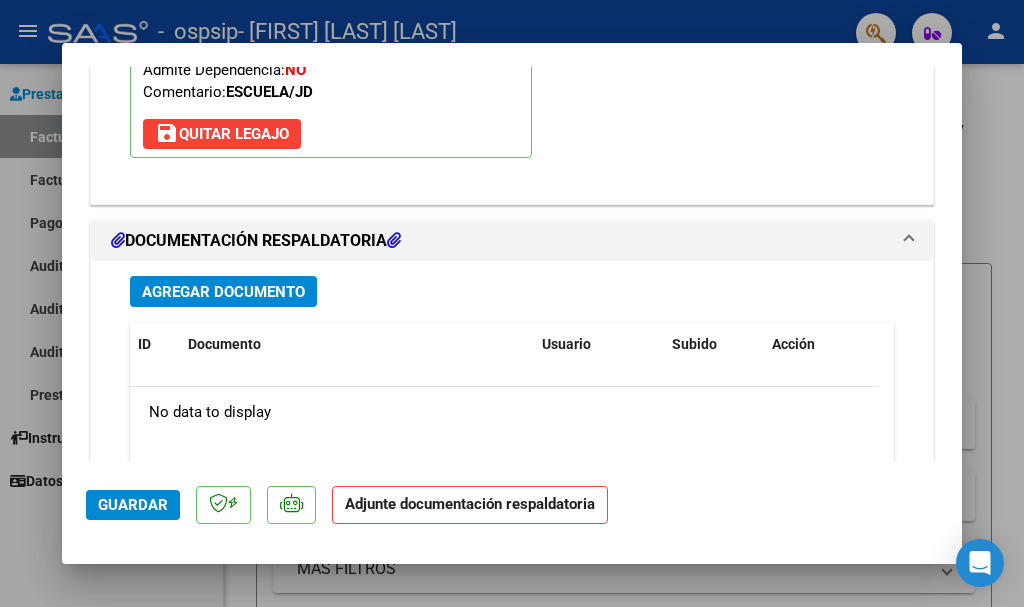 scroll, scrollTop: 2190, scrollLeft: 0, axis: vertical 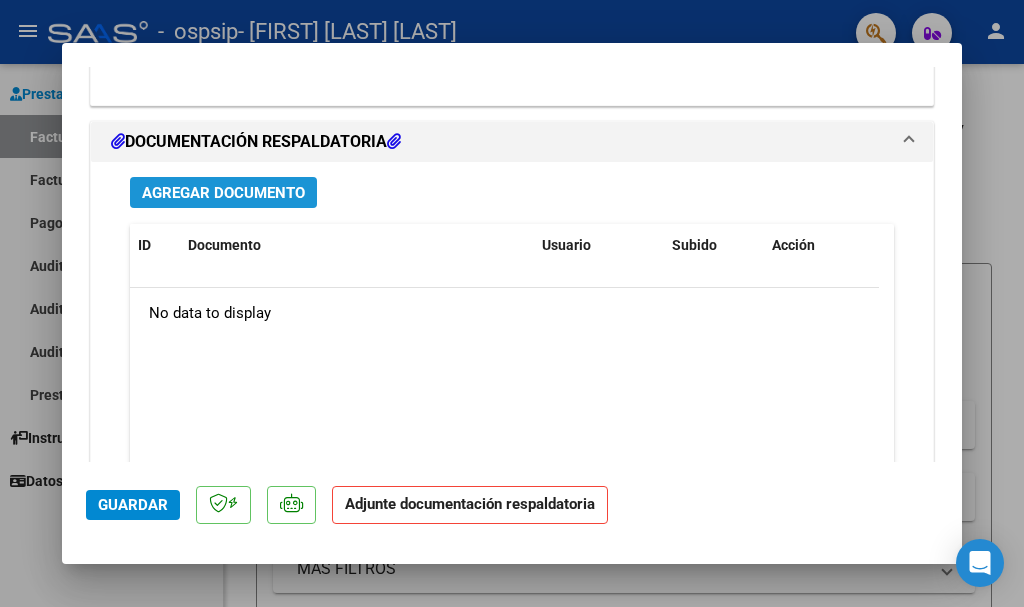 click on "Agregar Documento" at bounding box center [223, 192] 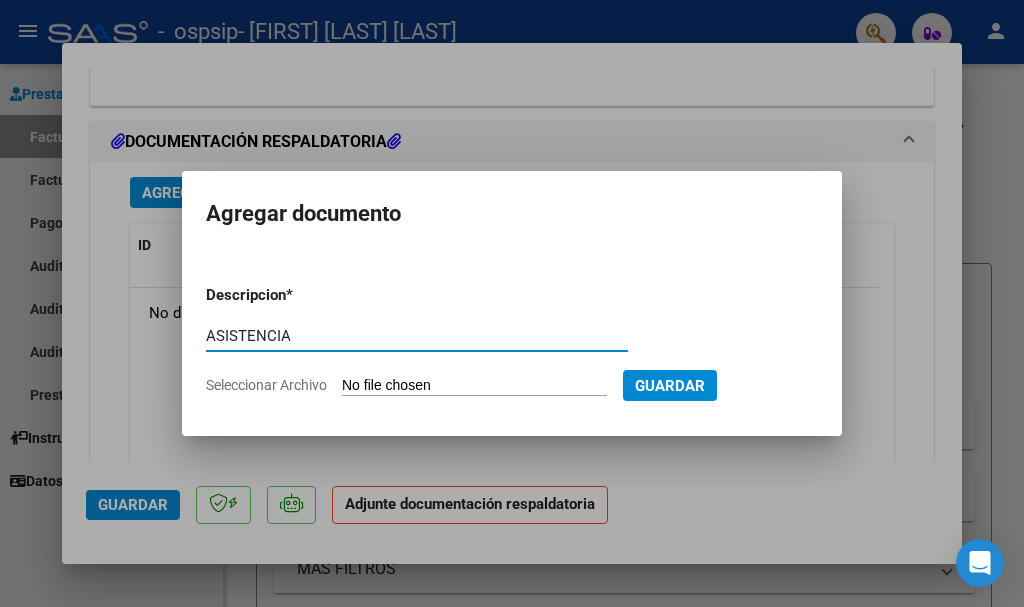 type on "ASISTENCIA" 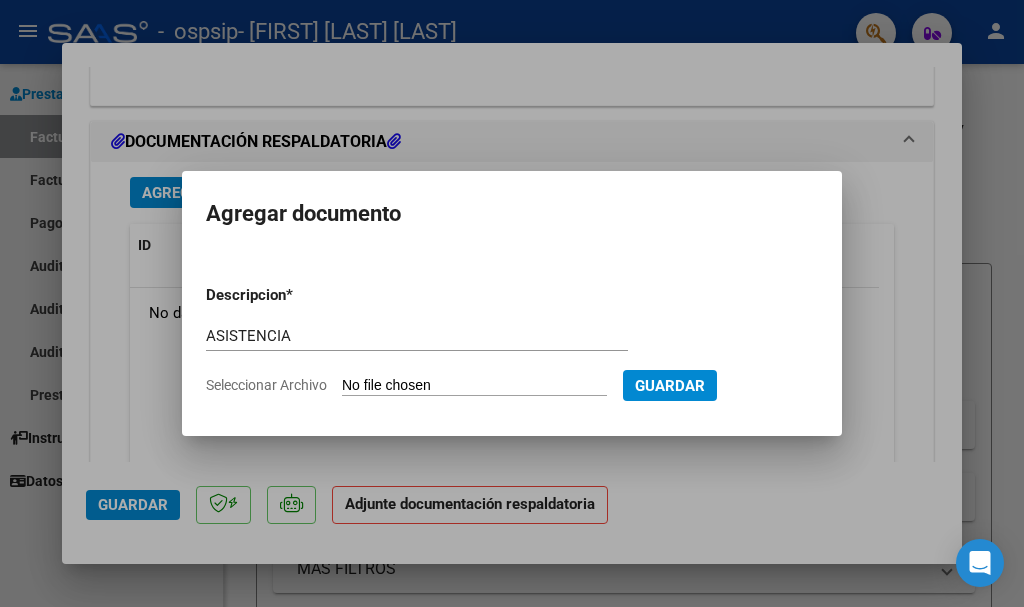 type on "C:\fakepath\[LAST] [FIRST] [MIDDLE].pdf" 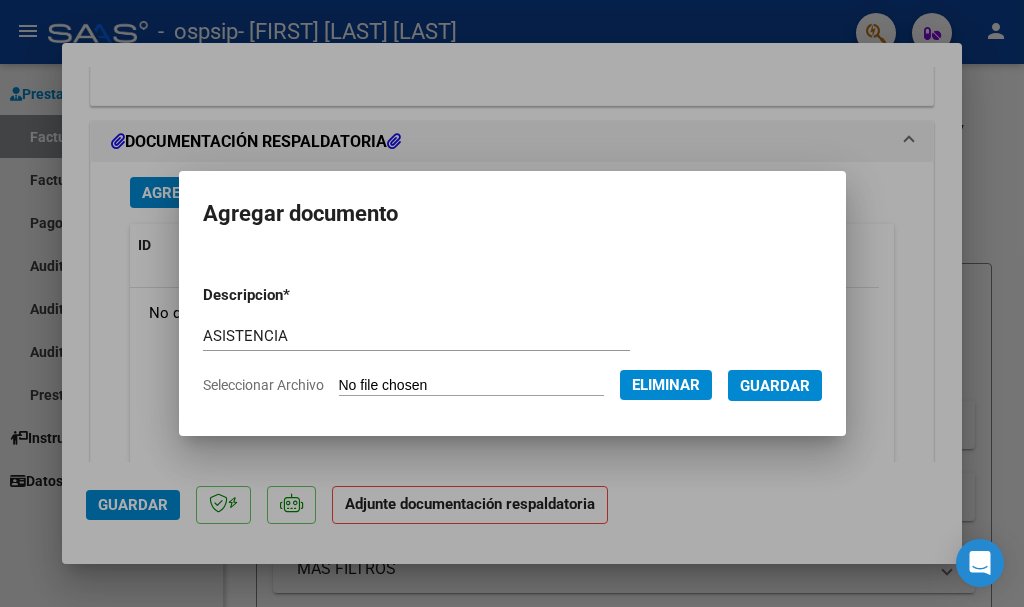 click on "Guardar" at bounding box center (775, 386) 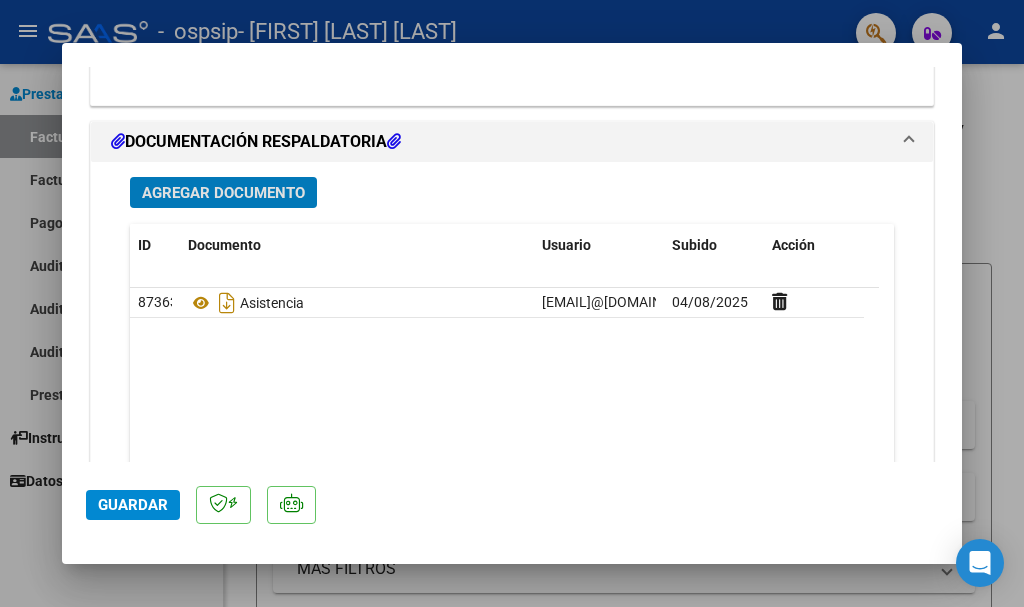 click on "Agregar Documento" at bounding box center (223, 193) 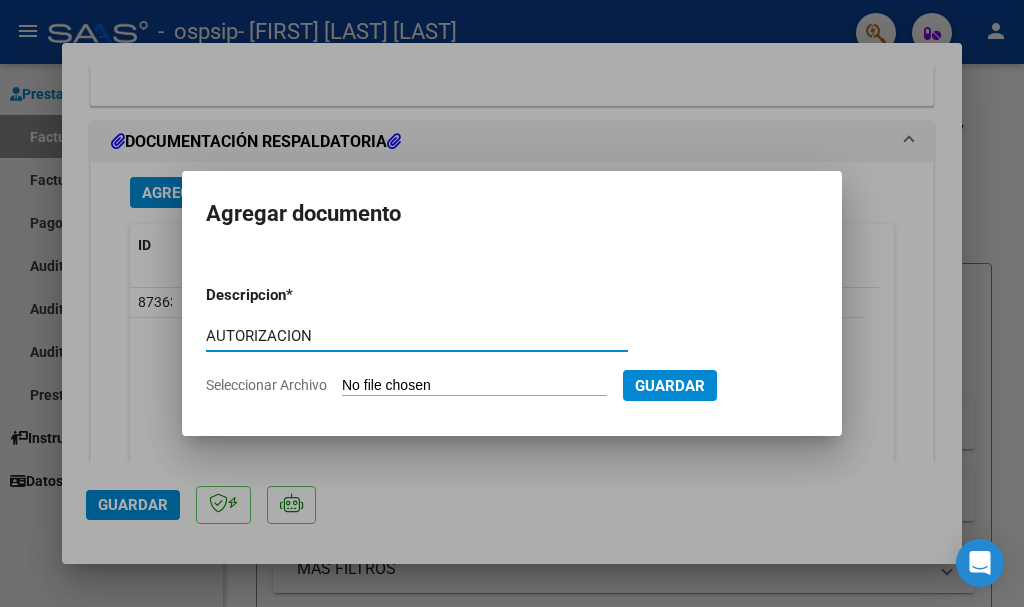 type on "AUTORIZACION" 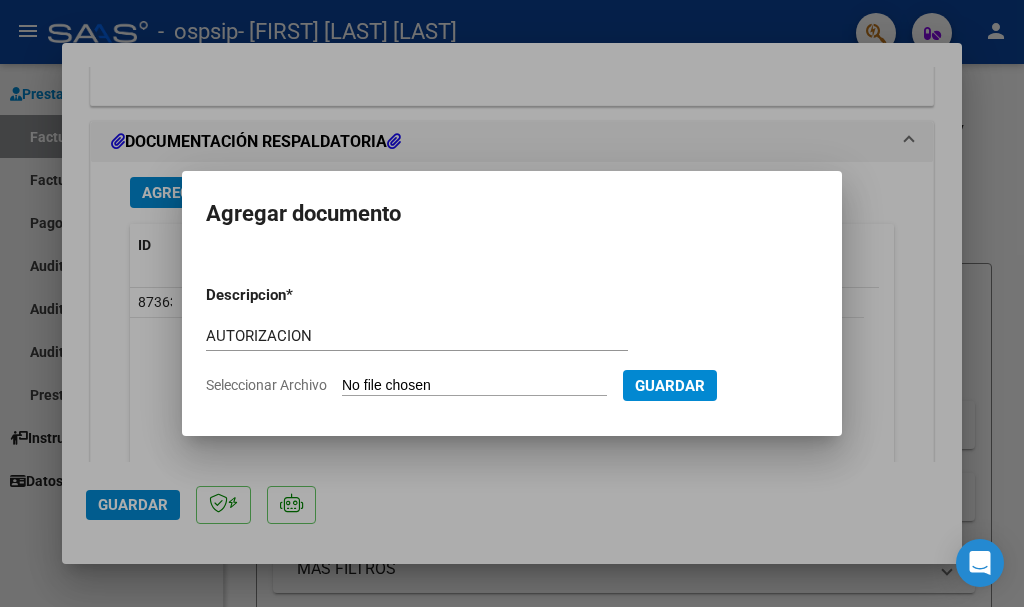 click on "Seleccionar Archivo" at bounding box center (474, 386) 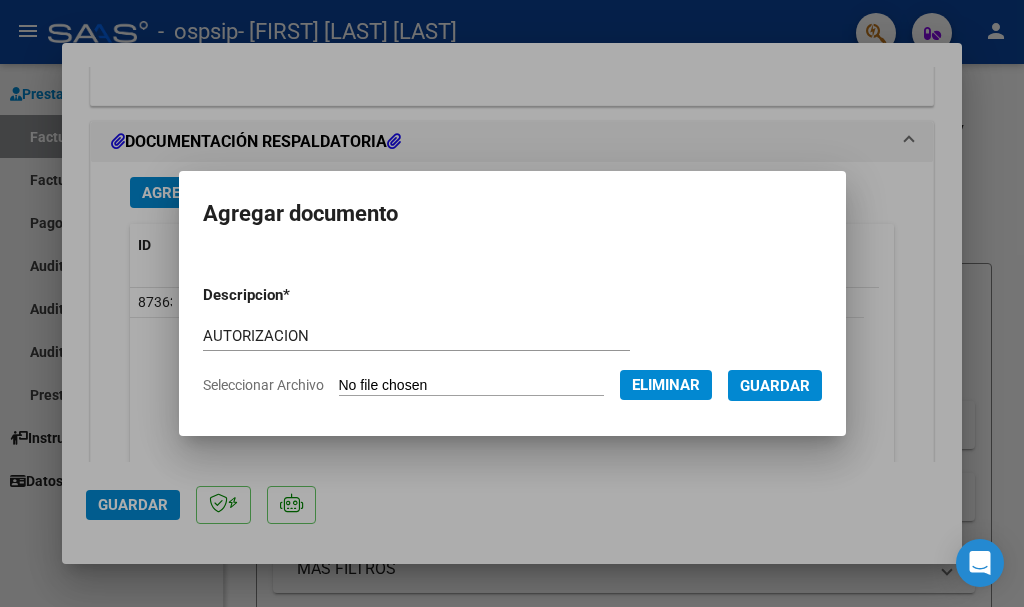 click on "Guardar" at bounding box center [775, 386] 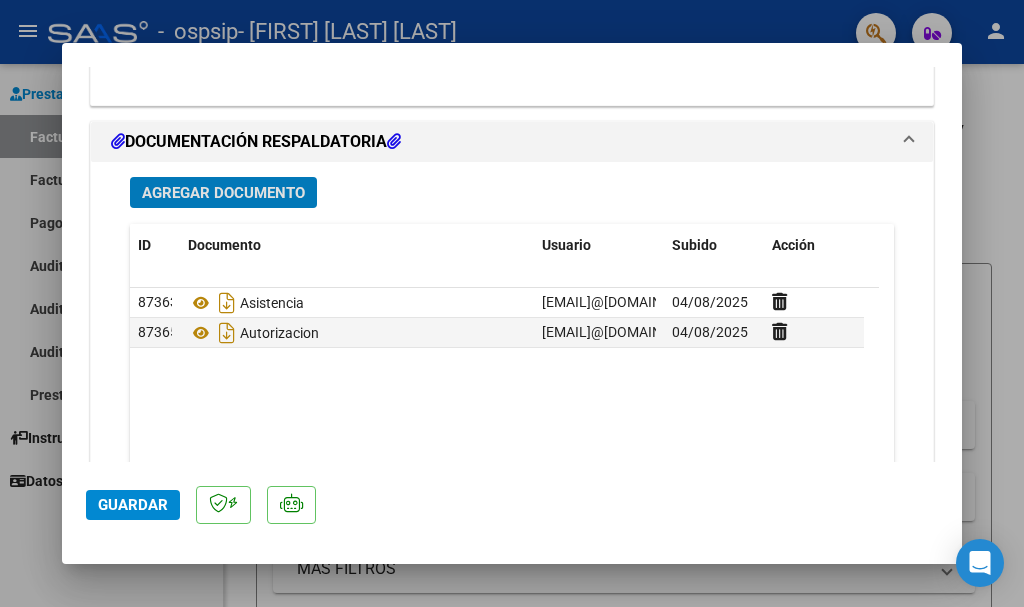 click on "Agregar Documento" at bounding box center (223, 193) 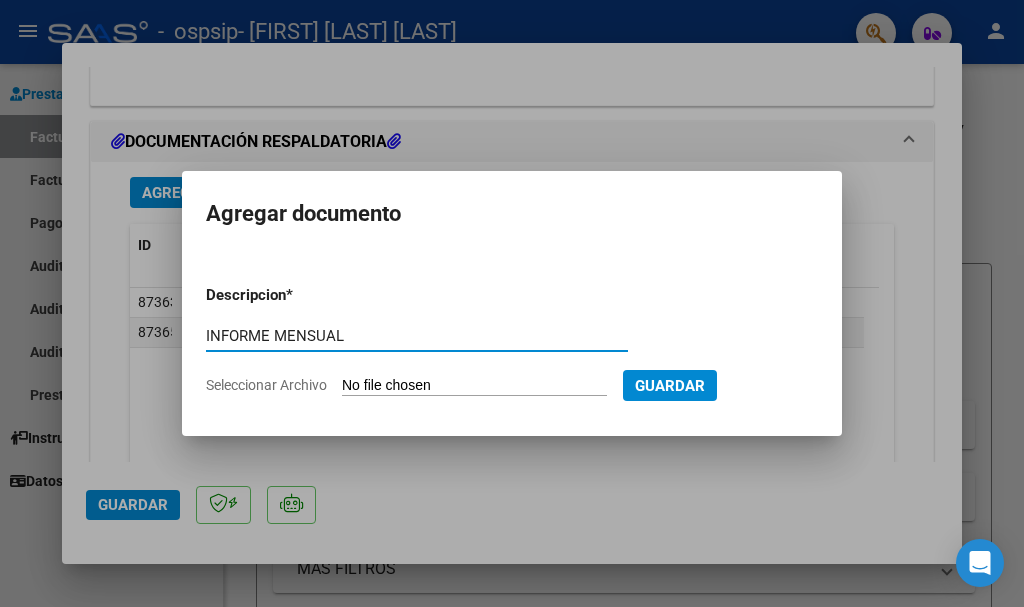 type on "INFORME MENSUAL" 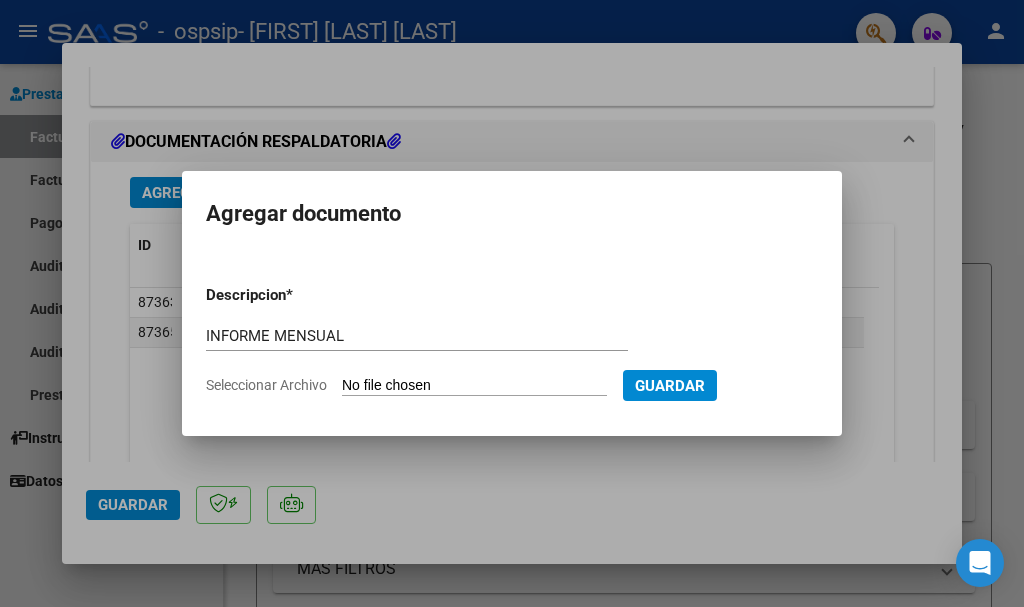 click on "Seleccionar Archivo" 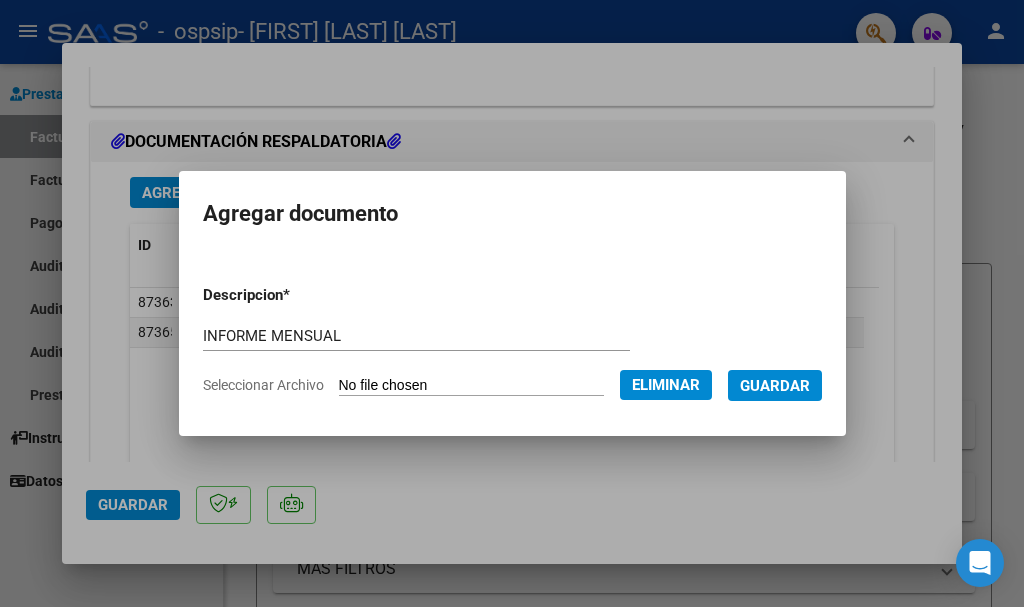 click on "Guardar" at bounding box center (775, 386) 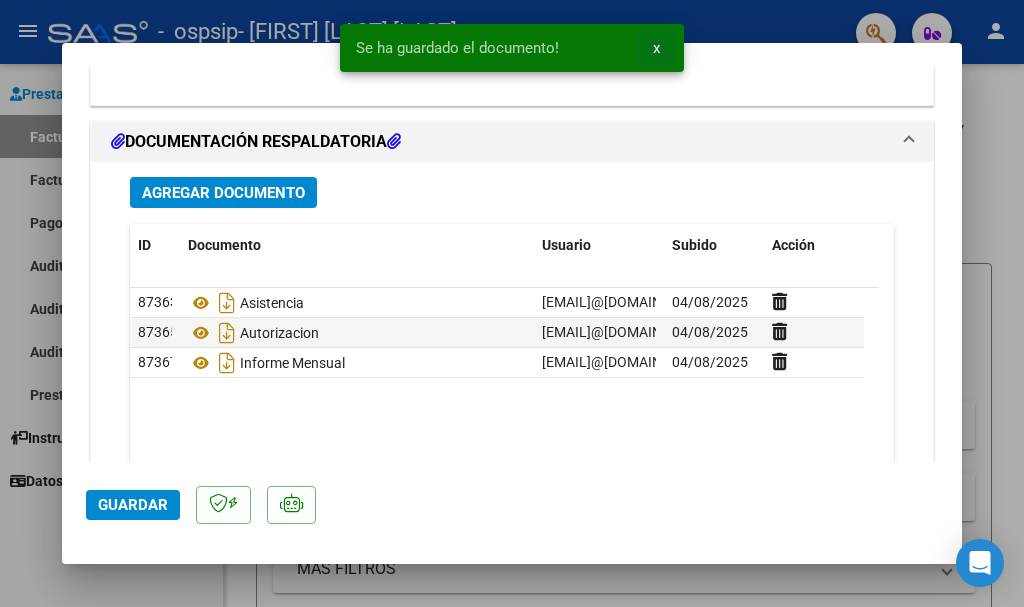 click on "x" at bounding box center (656, 48) 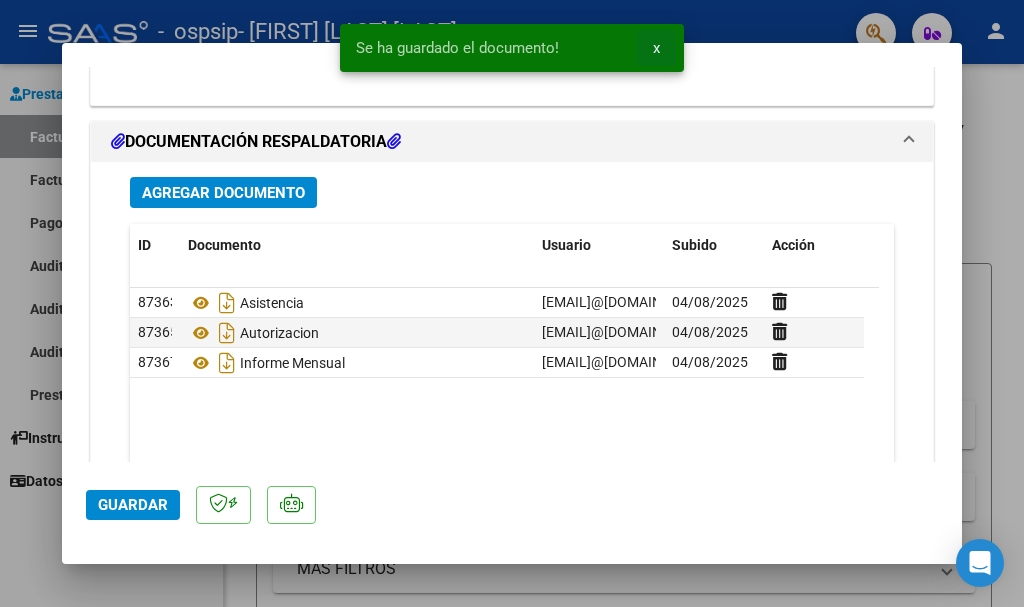 click on "Guardar" 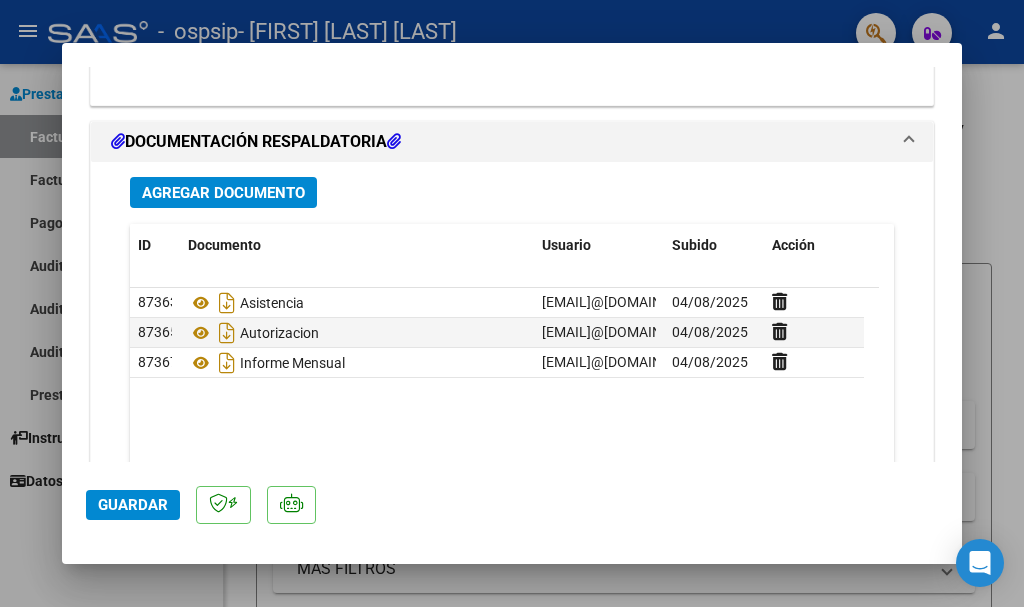 click at bounding box center (512, 303) 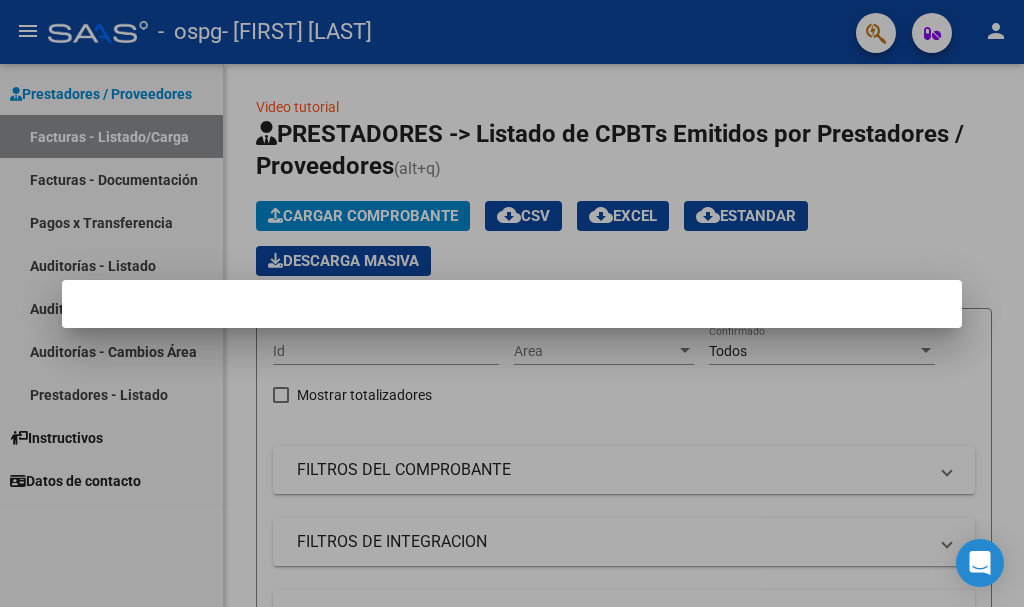 scroll, scrollTop: 0, scrollLeft: 0, axis: both 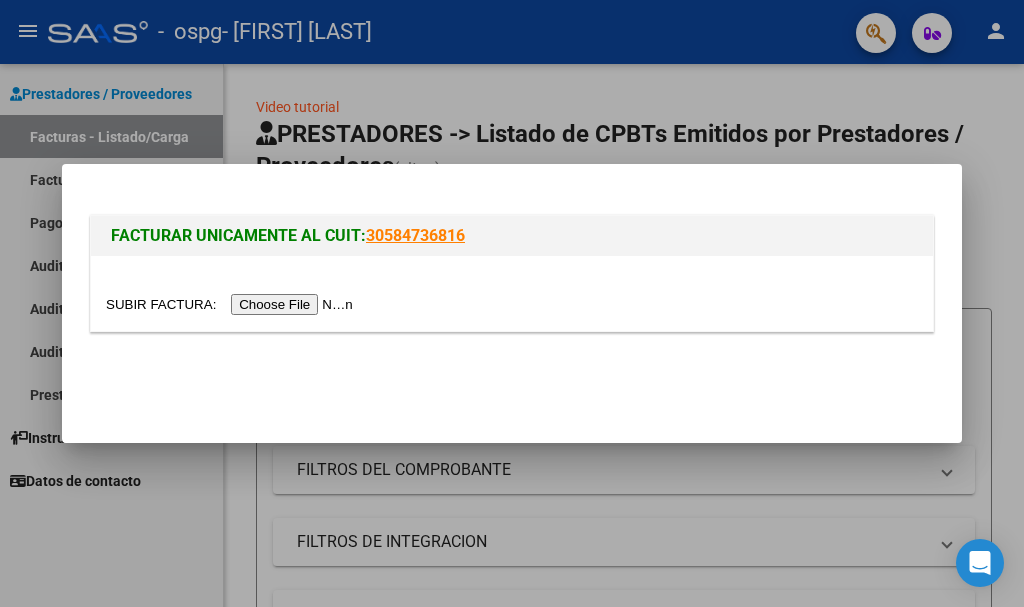 click at bounding box center [232, 304] 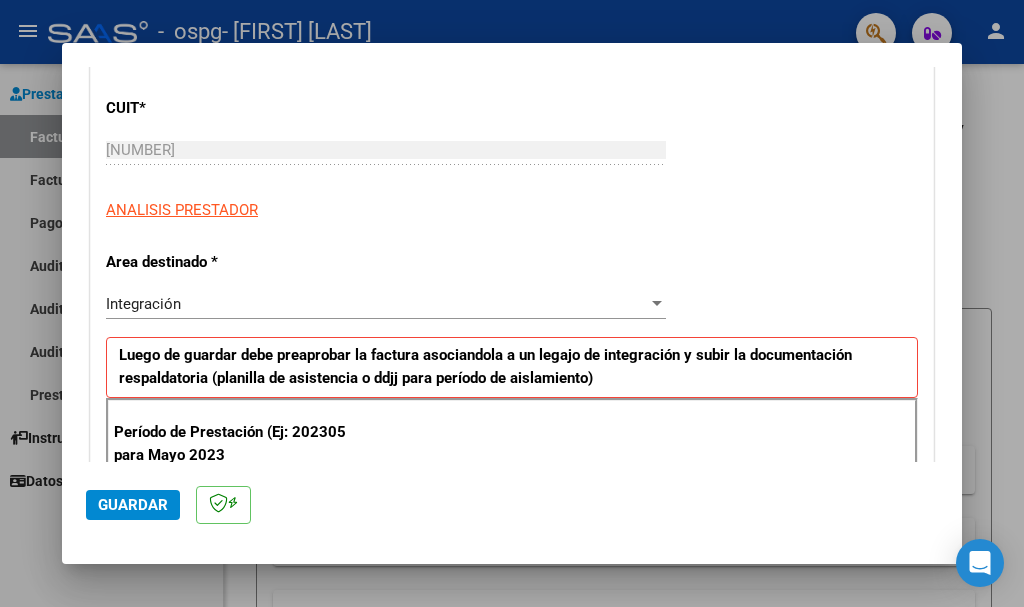 scroll, scrollTop: 400, scrollLeft: 0, axis: vertical 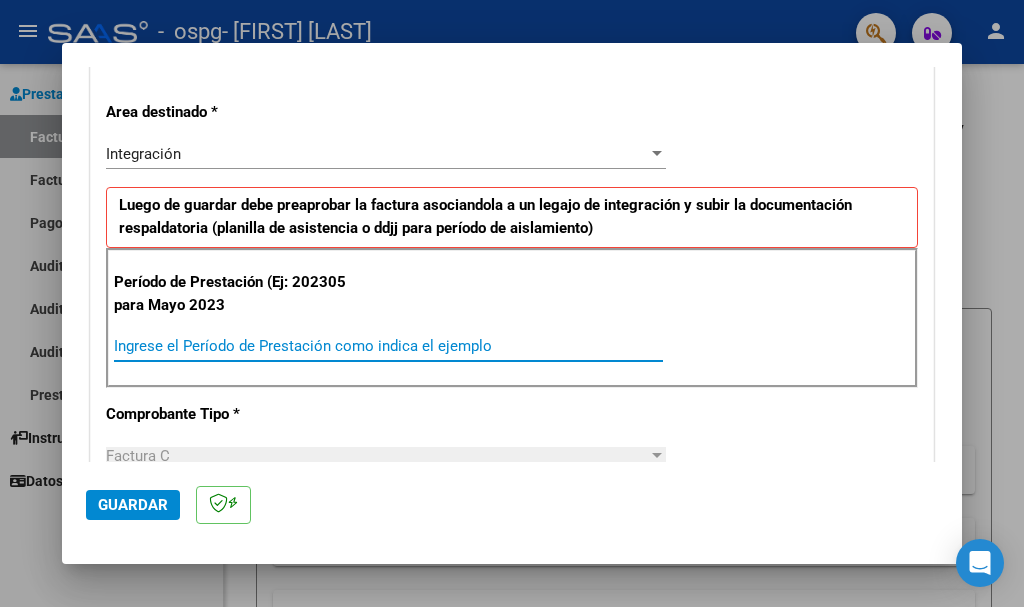 click on "Ingrese el Período de Prestación como indica el ejemplo" at bounding box center (388, 346) 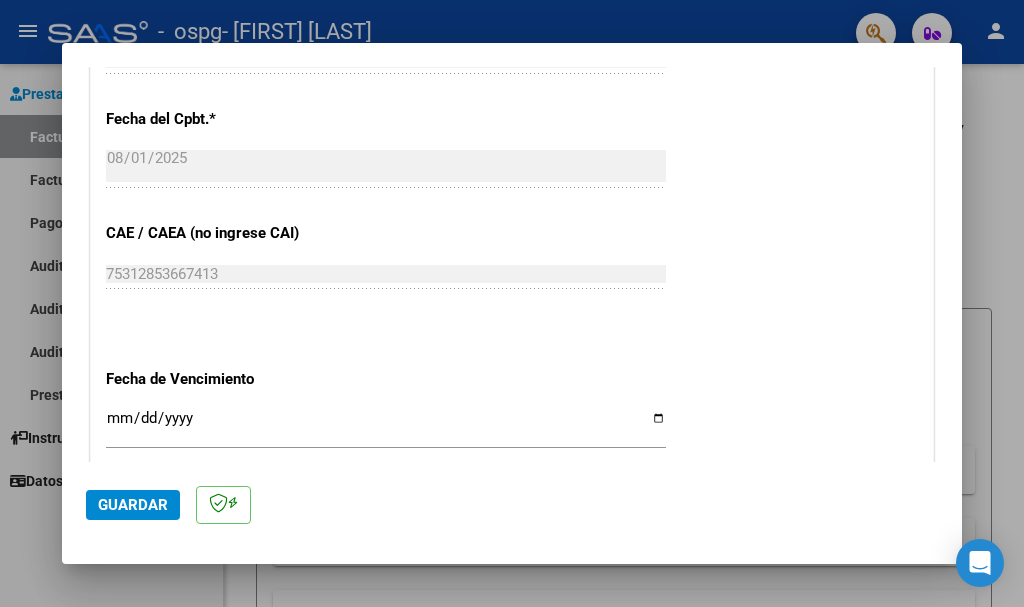 scroll, scrollTop: 1300, scrollLeft: 0, axis: vertical 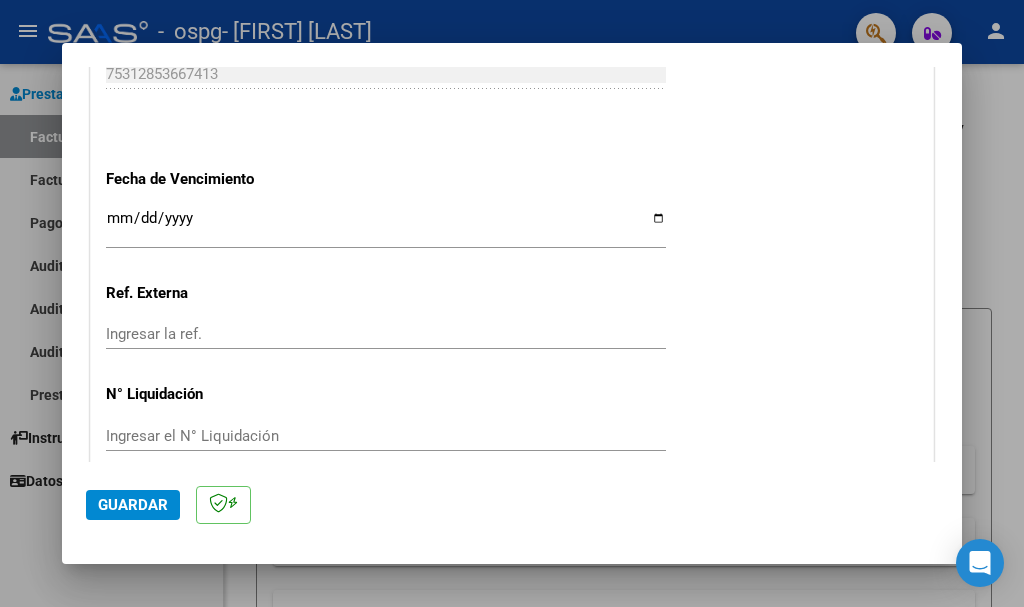 type on "202507" 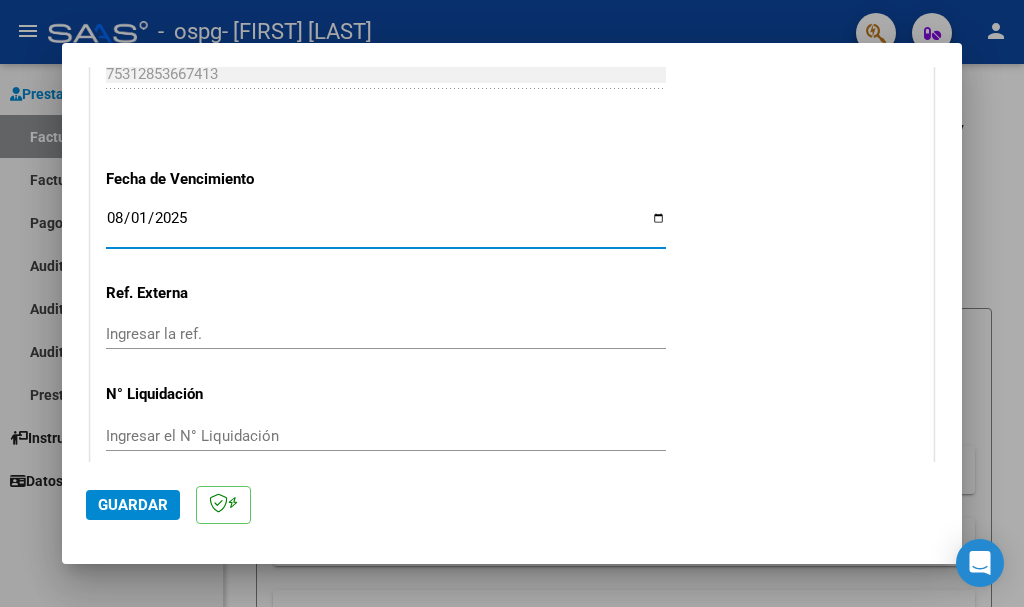 click on "2025-08-01" at bounding box center [386, 226] 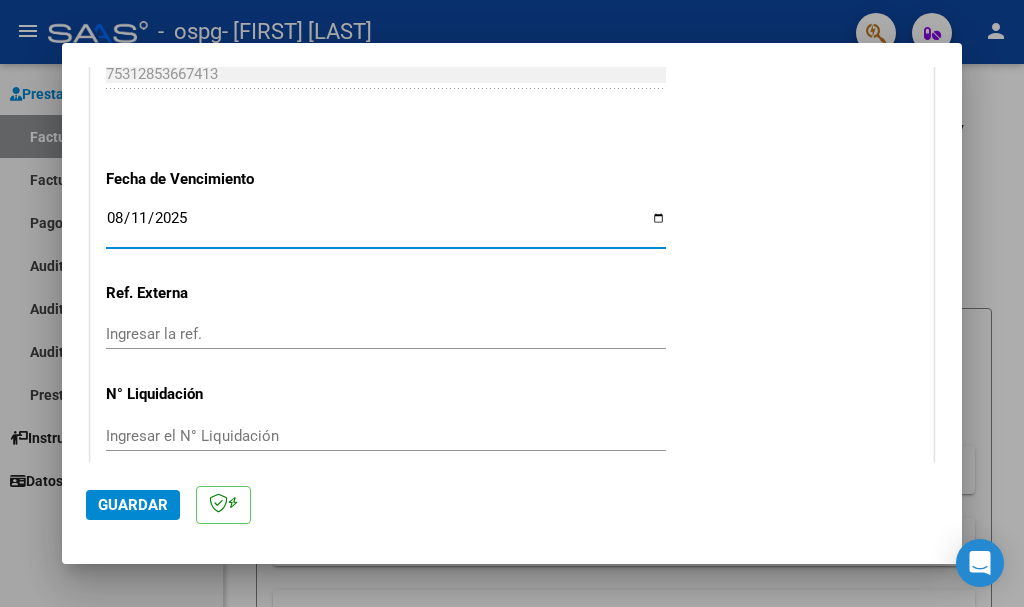 scroll, scrollTop: 1388, scrollLeft: 0, axis: vertical 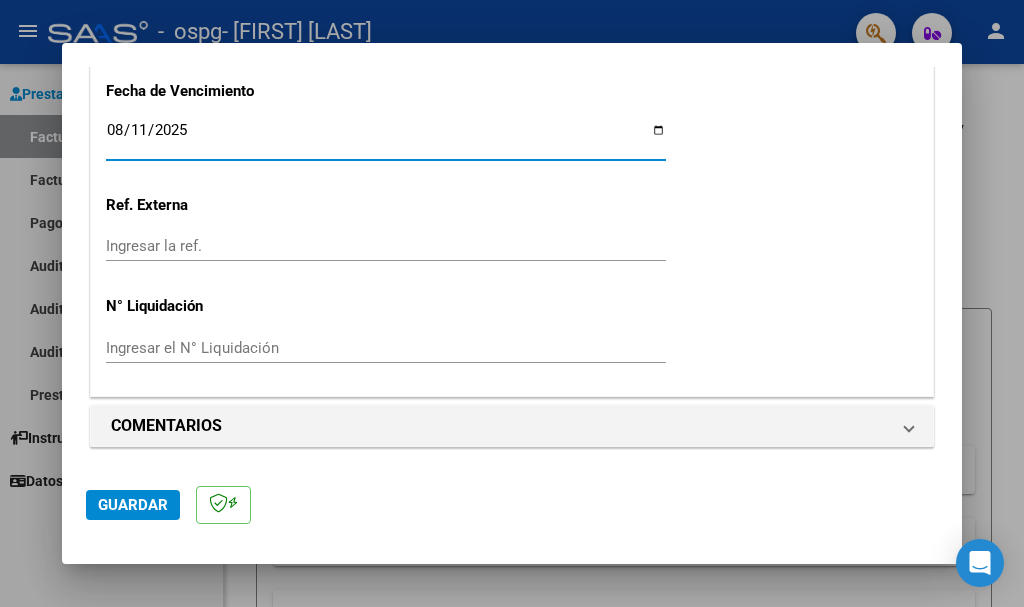 click on "Guardar" 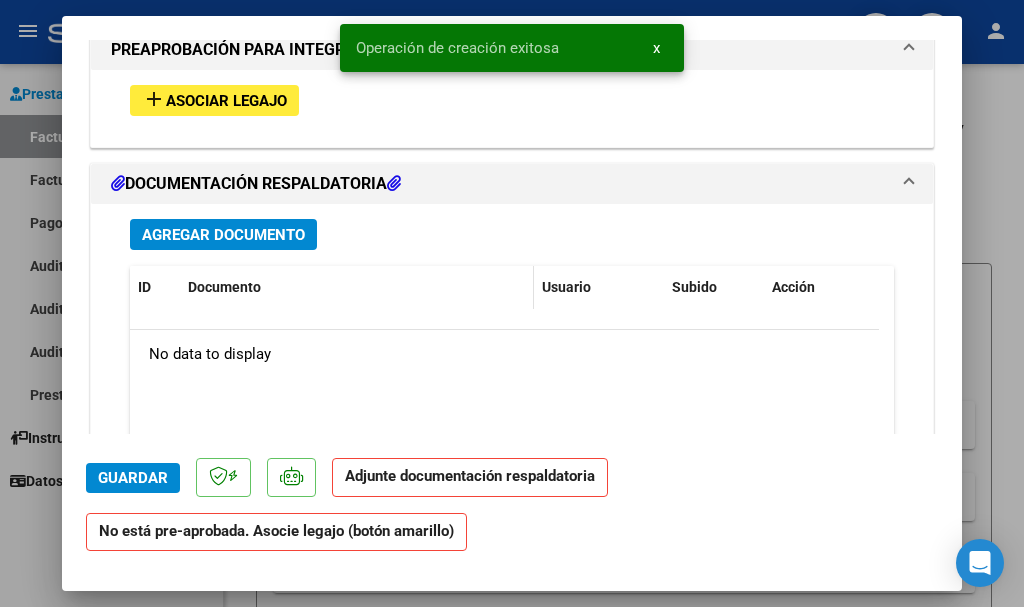 scroll, scrollTop: 1800, scrollLeft: 0, axis: vertical 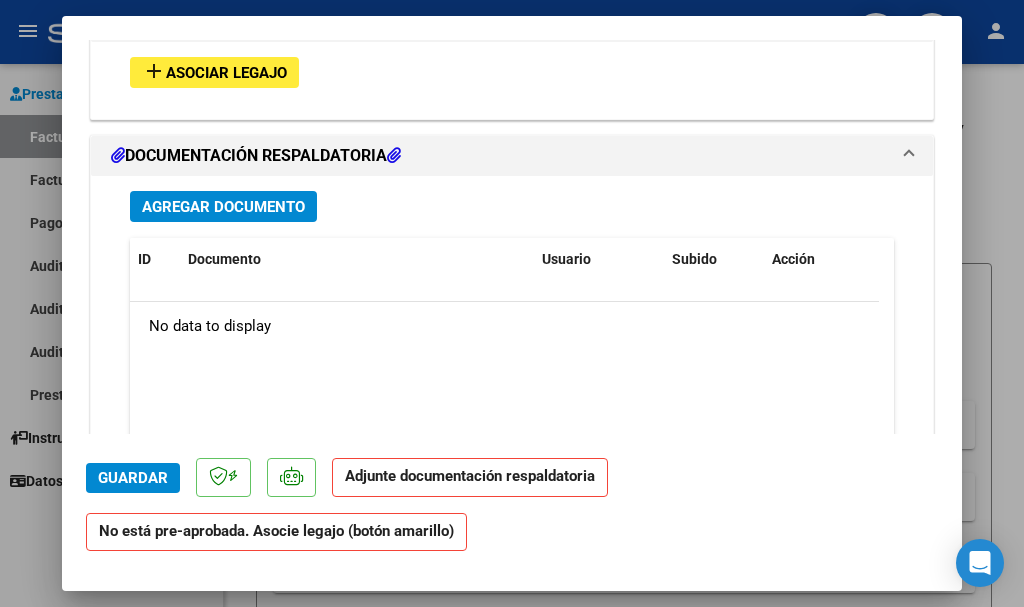 click on "Asociar Legajo" at bounding box center (226, 73) 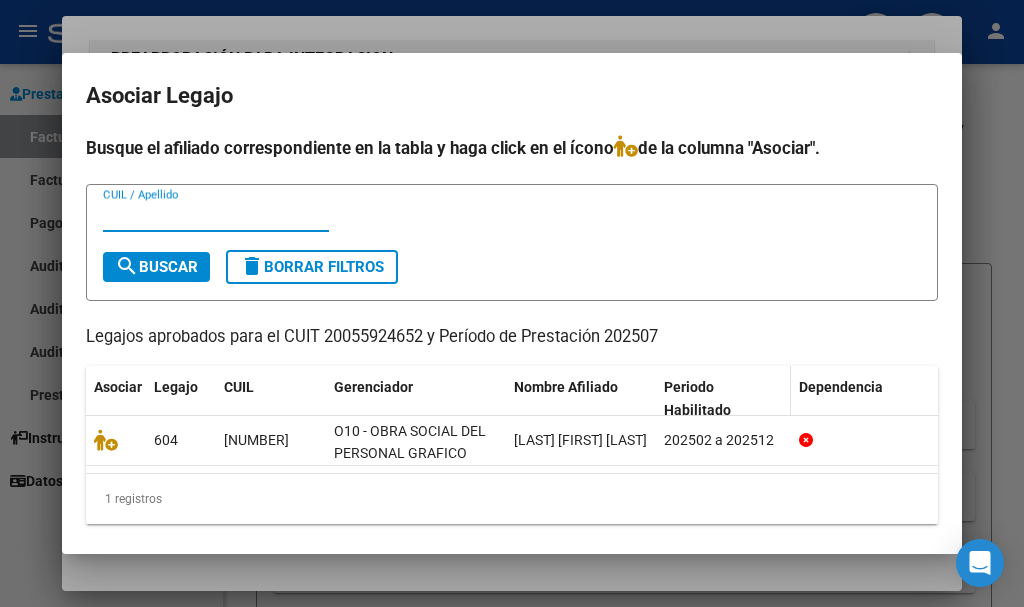 scroll, scrollTop: 1838, scrollLeft: 0, axis: vertical 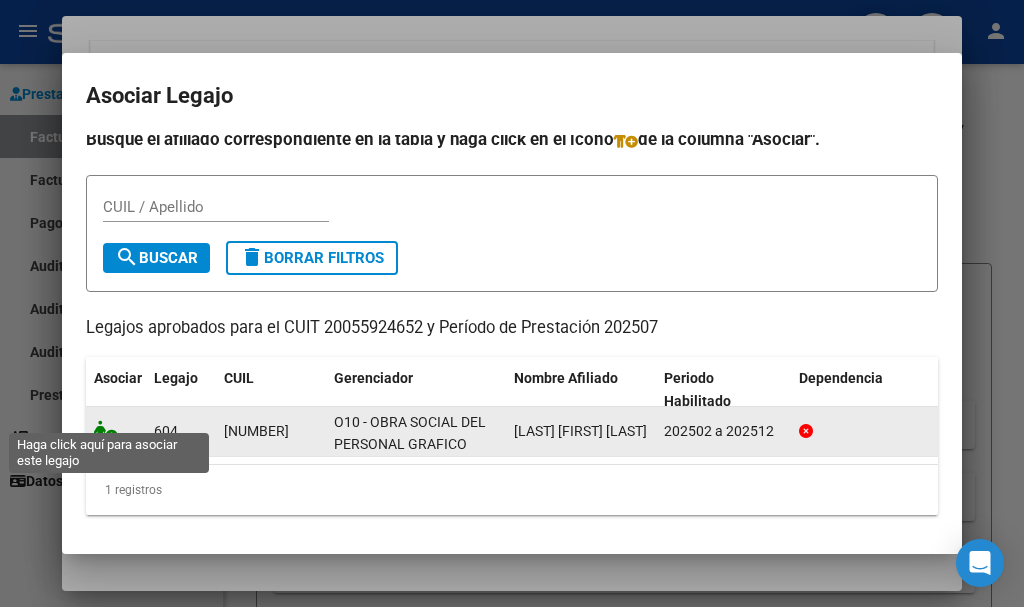 click 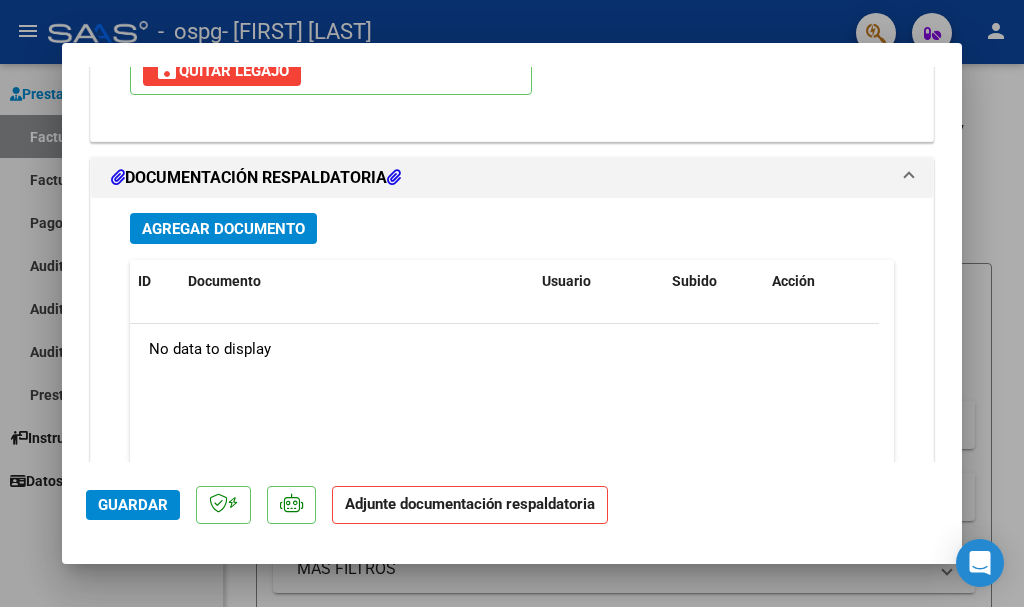 scroll, scrollTop: 2290, scrollLeft: 0, axis: vertical 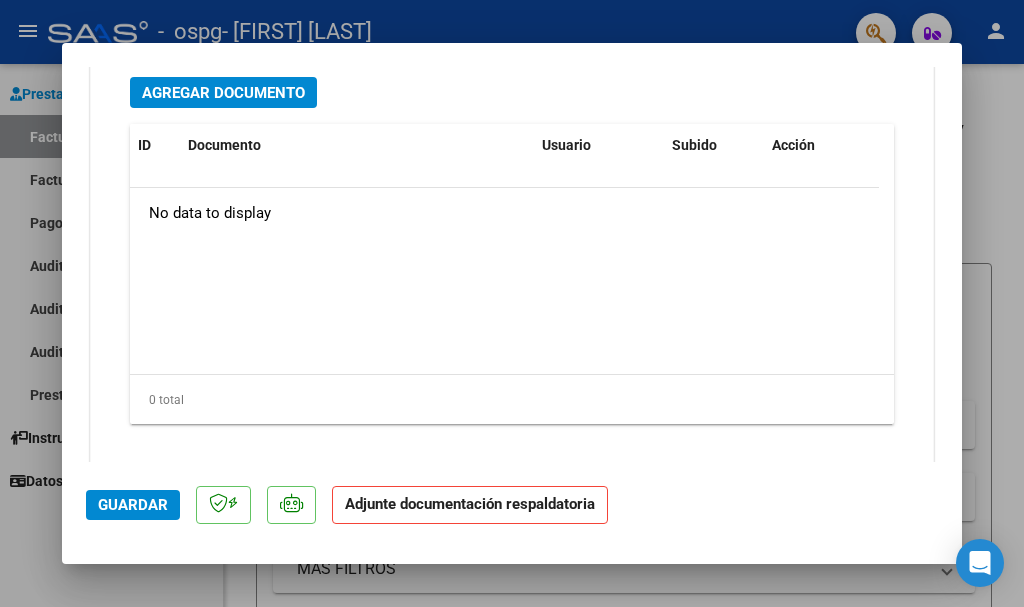 click on "Agregar Documento" at bounding box center [223, 93] 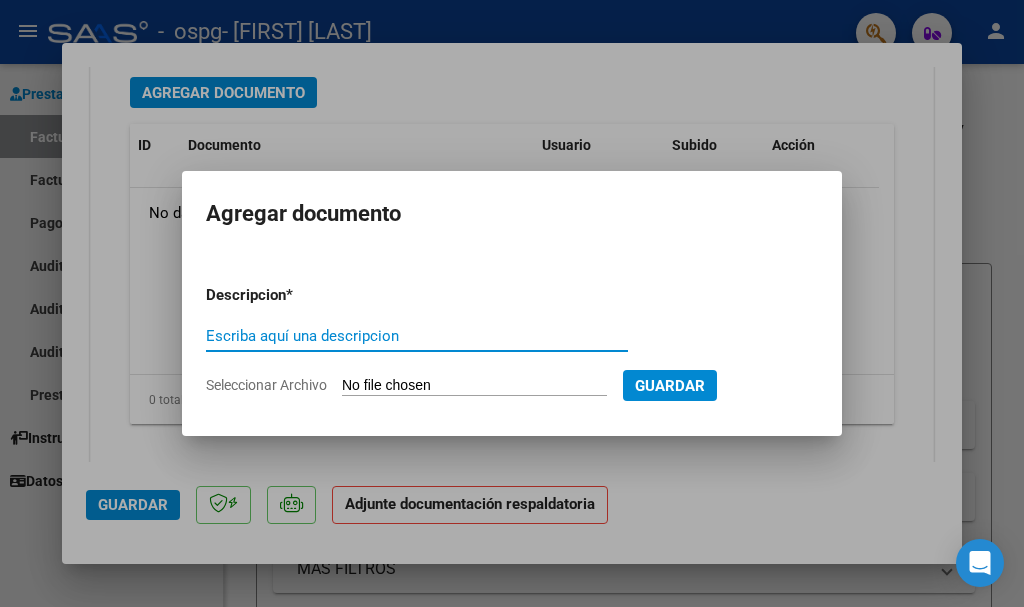 click on "Escriba aquí una descripcion" at bounding box center [417, 336] 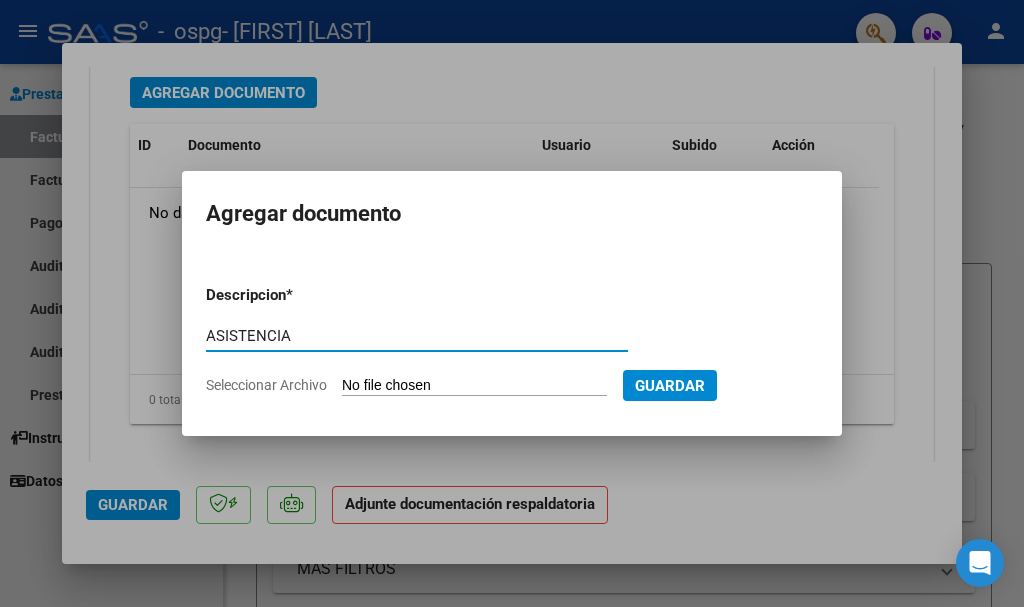 type on "ASISTENCIA" 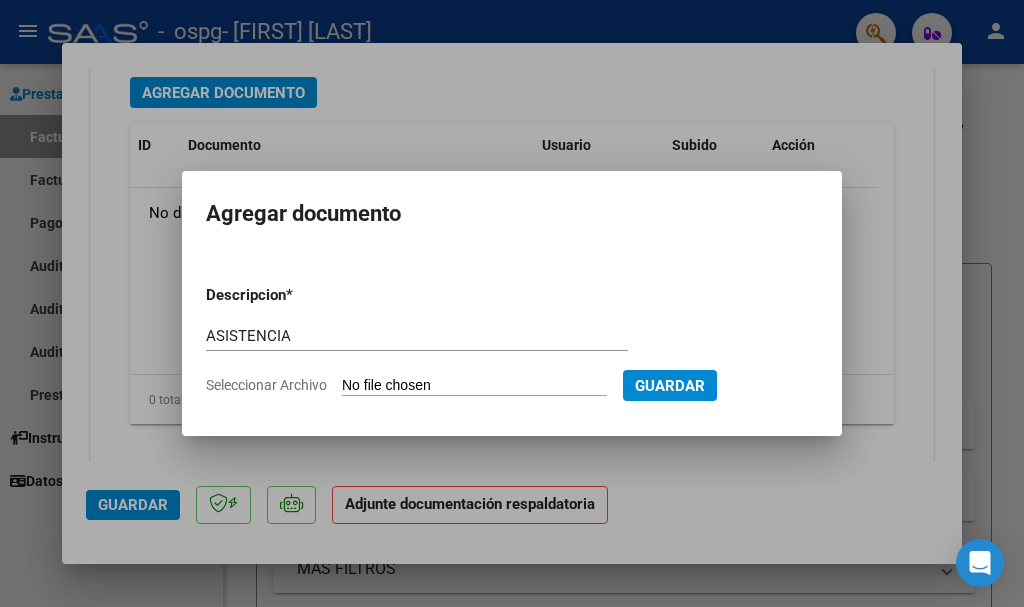 type on "C:\fakepath\revainera asist.pdf" 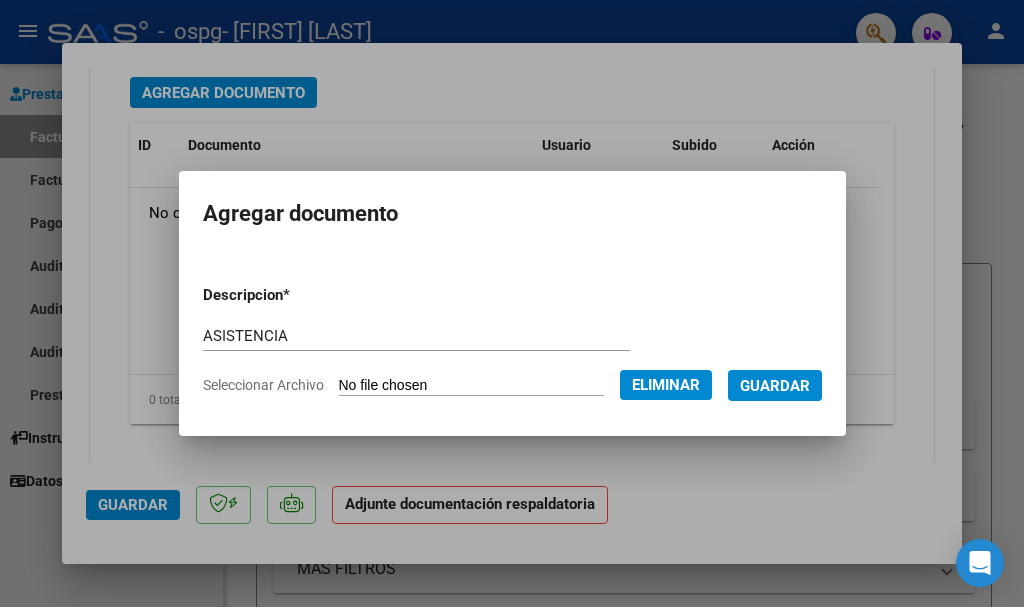click on "Guardar" at bounding box center (775, 386) 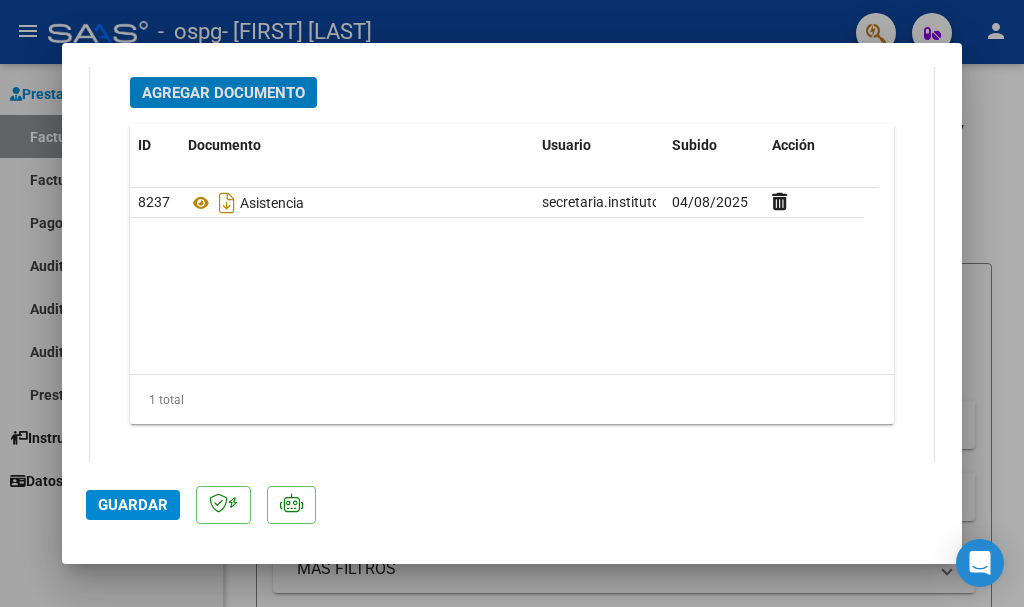 click on "Agregar Documento" at bounding box center (223, 93) 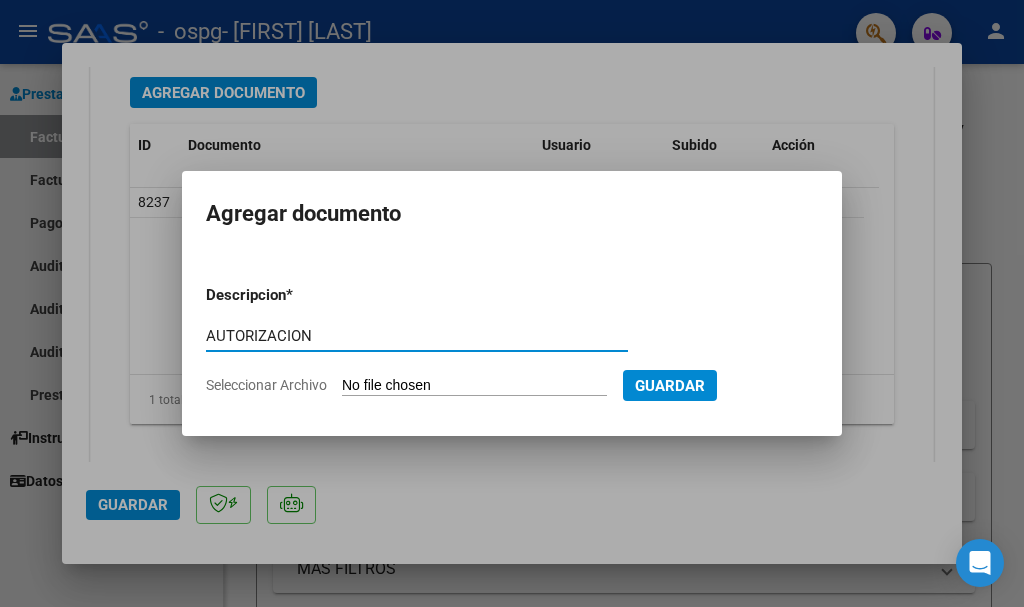 type on "AUTORIZACION" 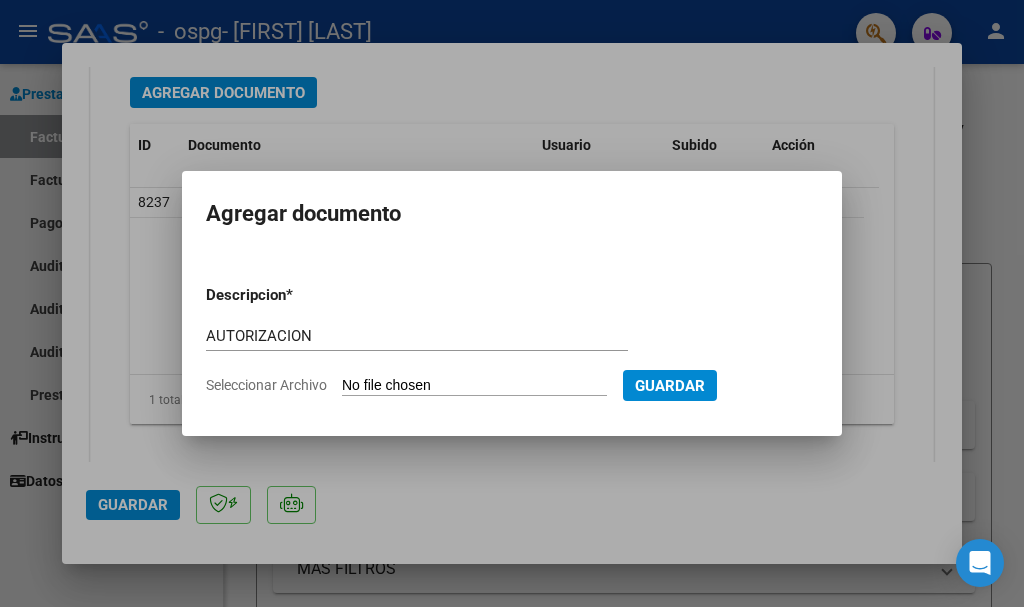 type on "C:\fakepath\revainera feb a dic 25.pdf" 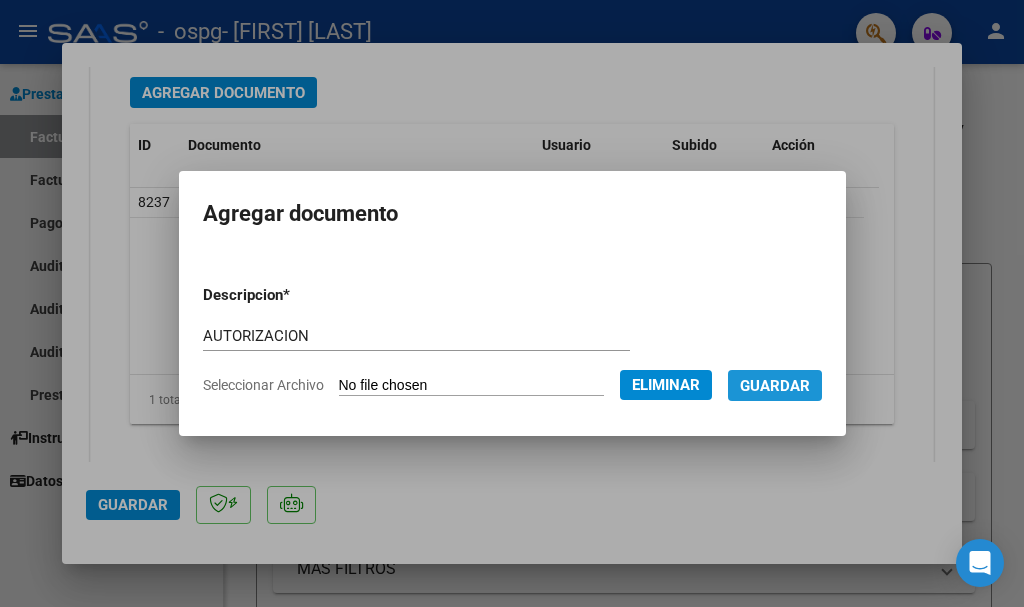 click on "Guardar" at bounding box center (775, 386) 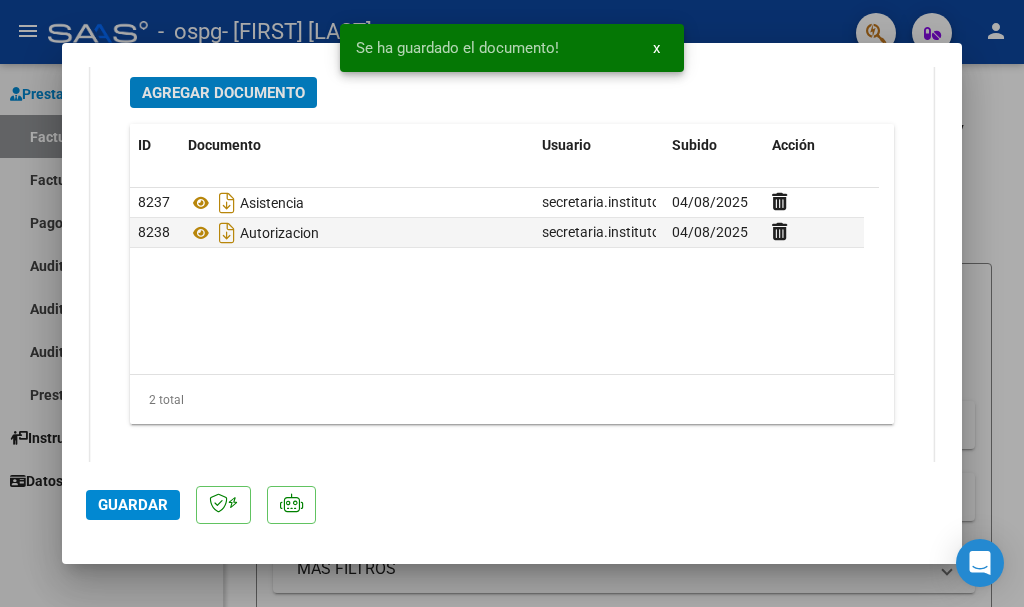 click on "Agregar Documento" at bounding box center [223, 93] 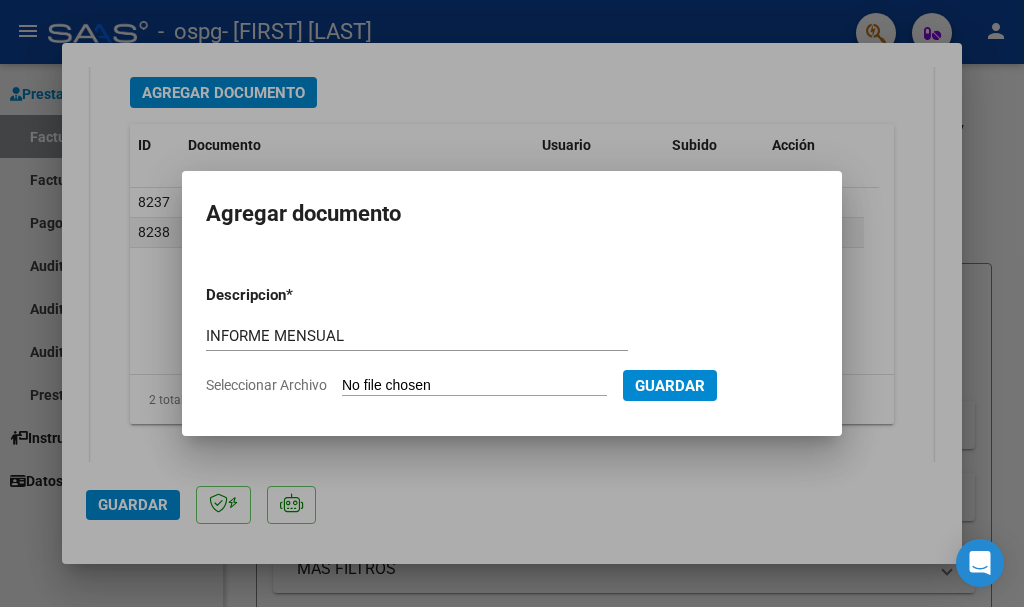 click on "Seleccionar Archivo" 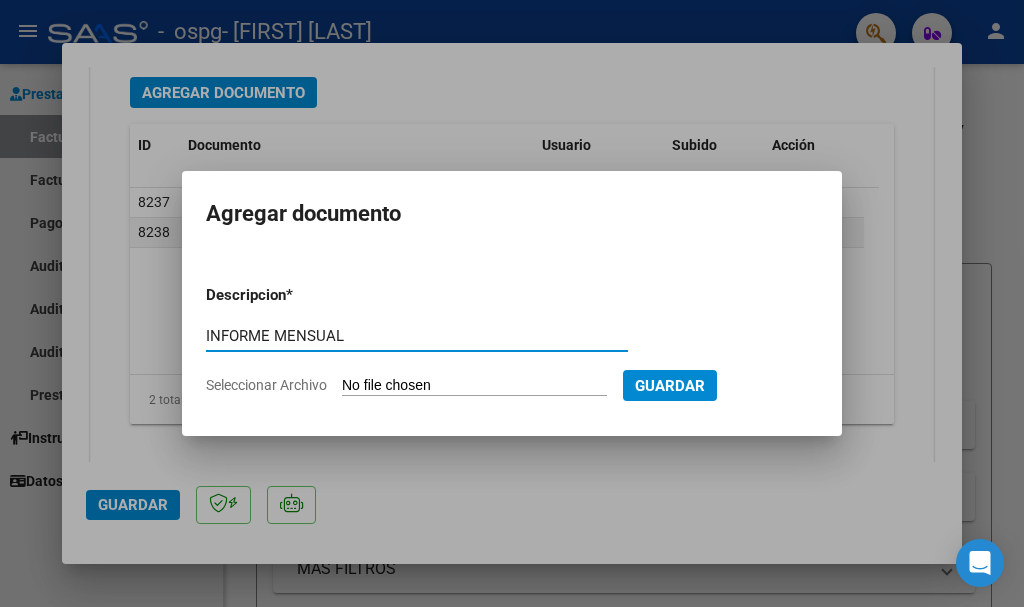 click on "INFORME MENSUAL" at bounding box center (417, 336) 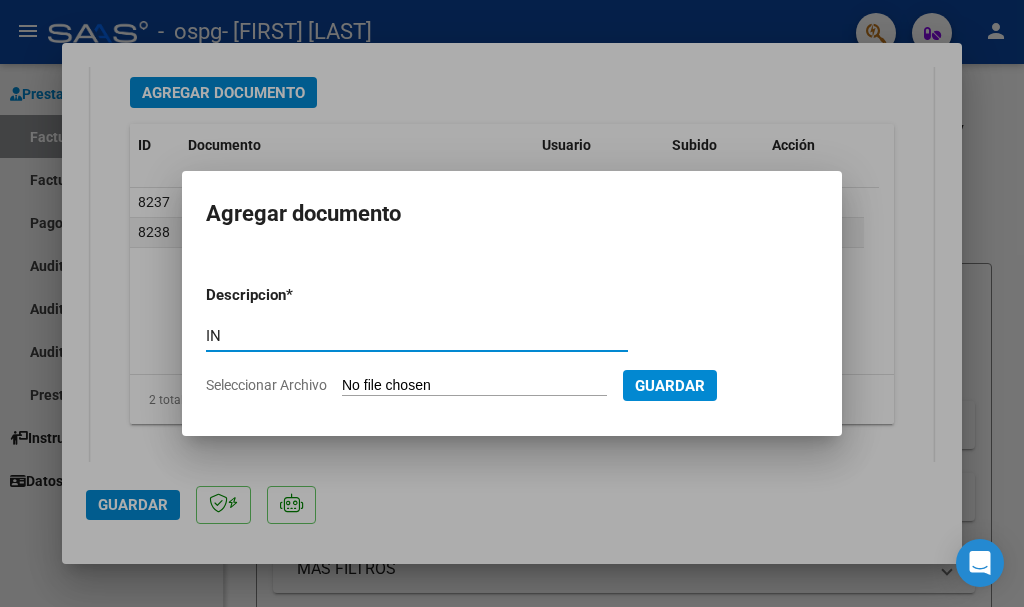 type on "I" 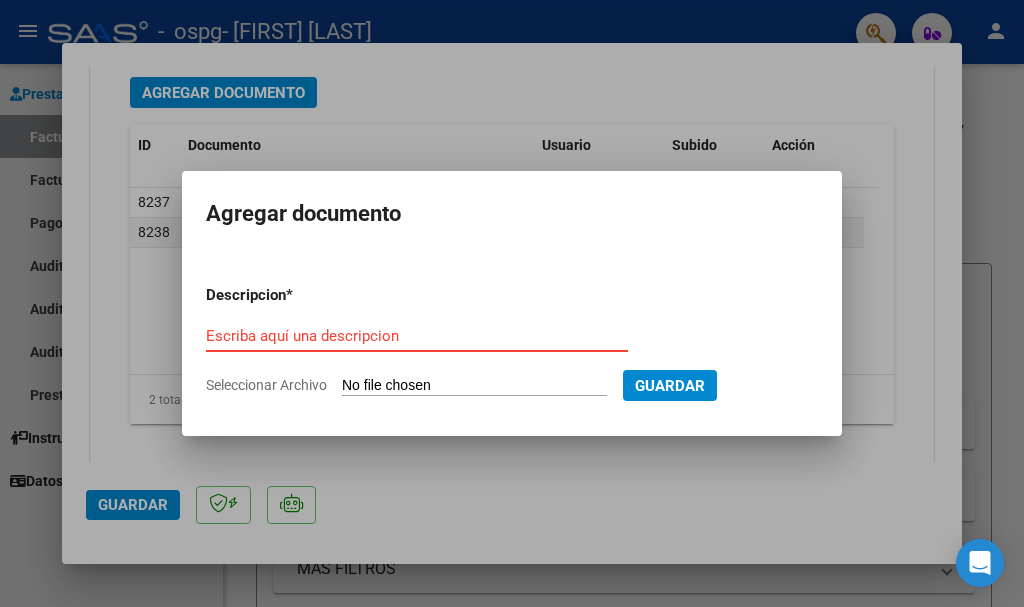 type 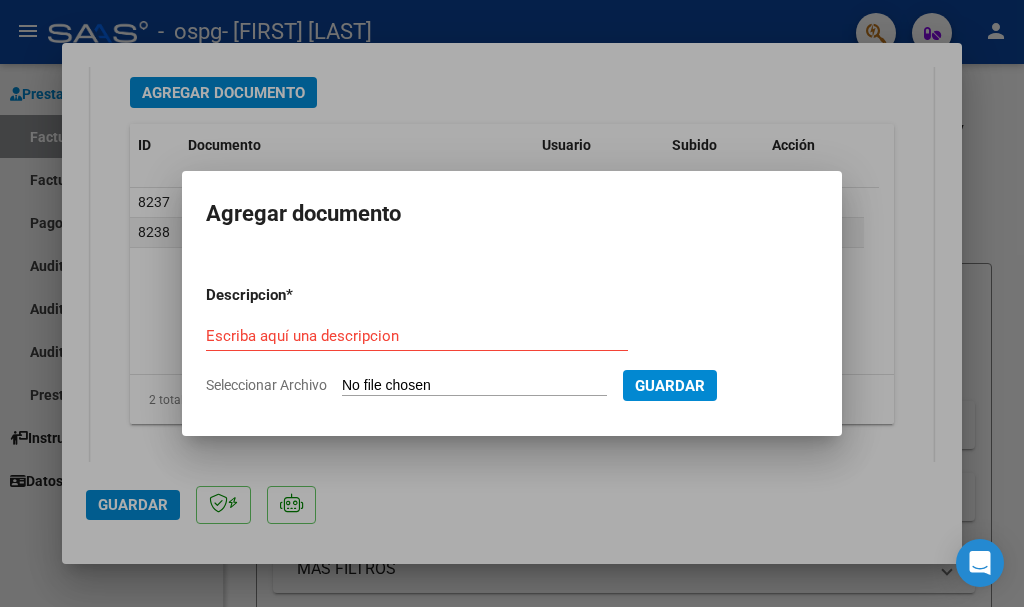click at bounding box center (512, 303) 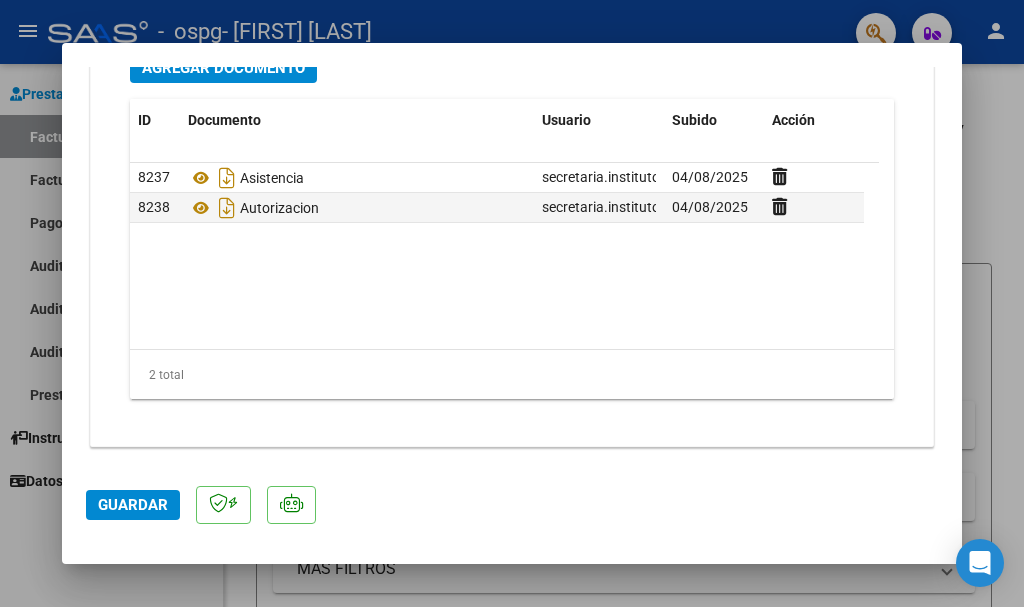 scroll, scrollTop: 2215, scrollLeft: 0, axis: vertical 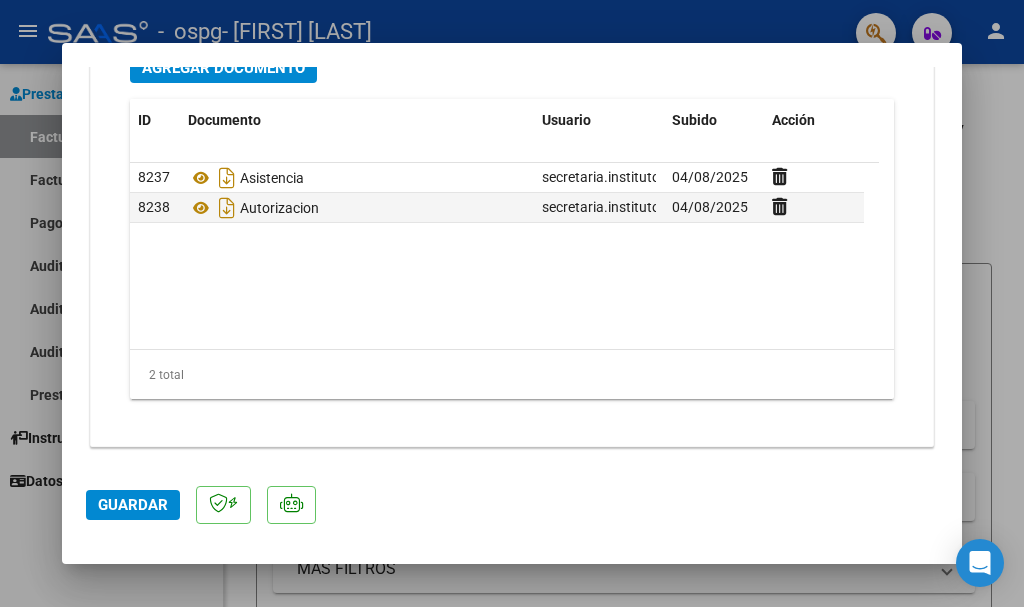 click on "Guardar" 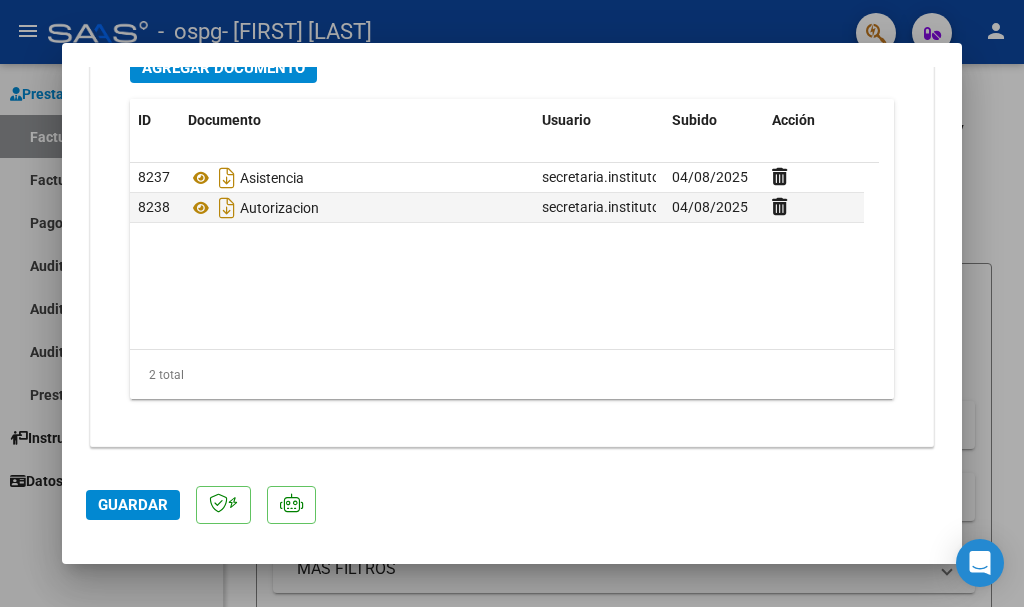 click on "Guardar" 